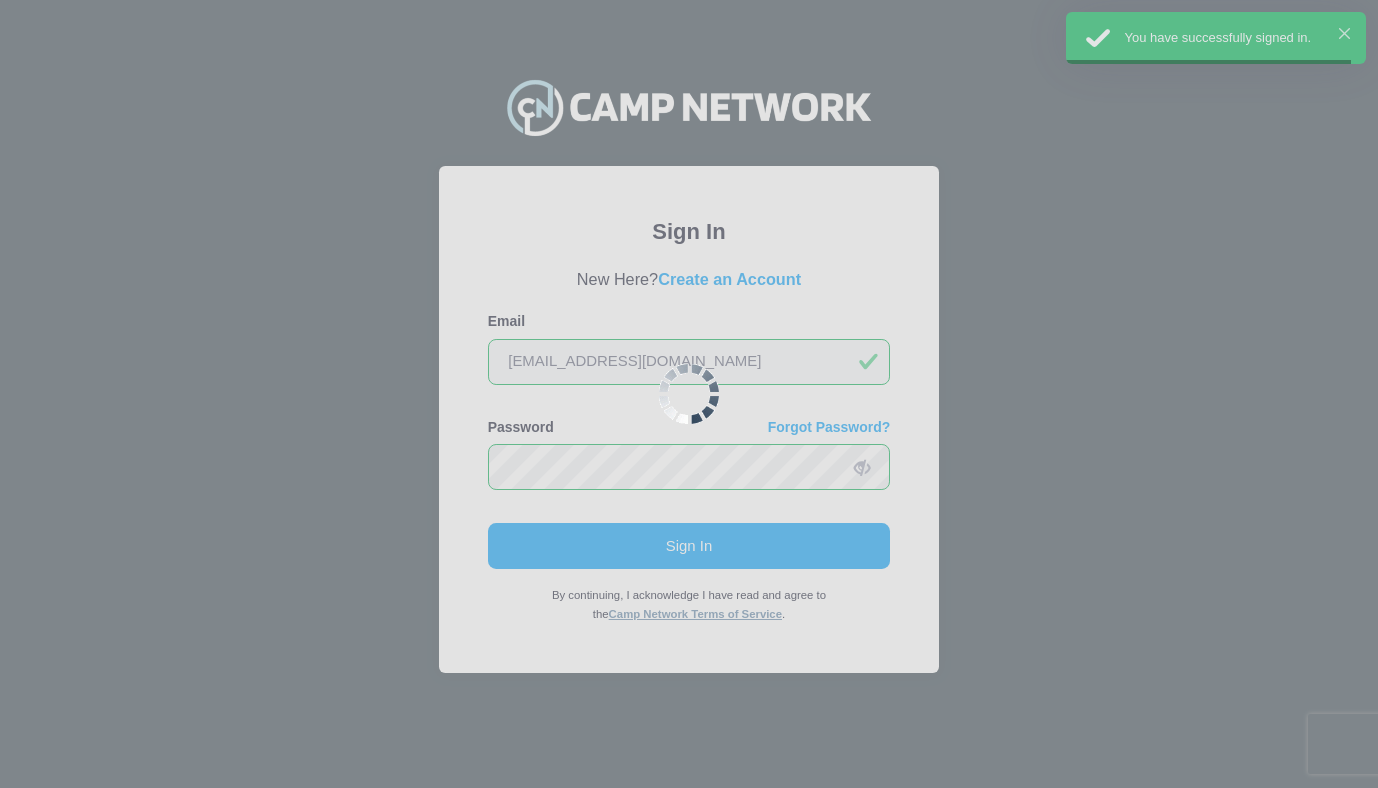 scroll, scrollTop: 0, scrollLeft: 0, axis: both 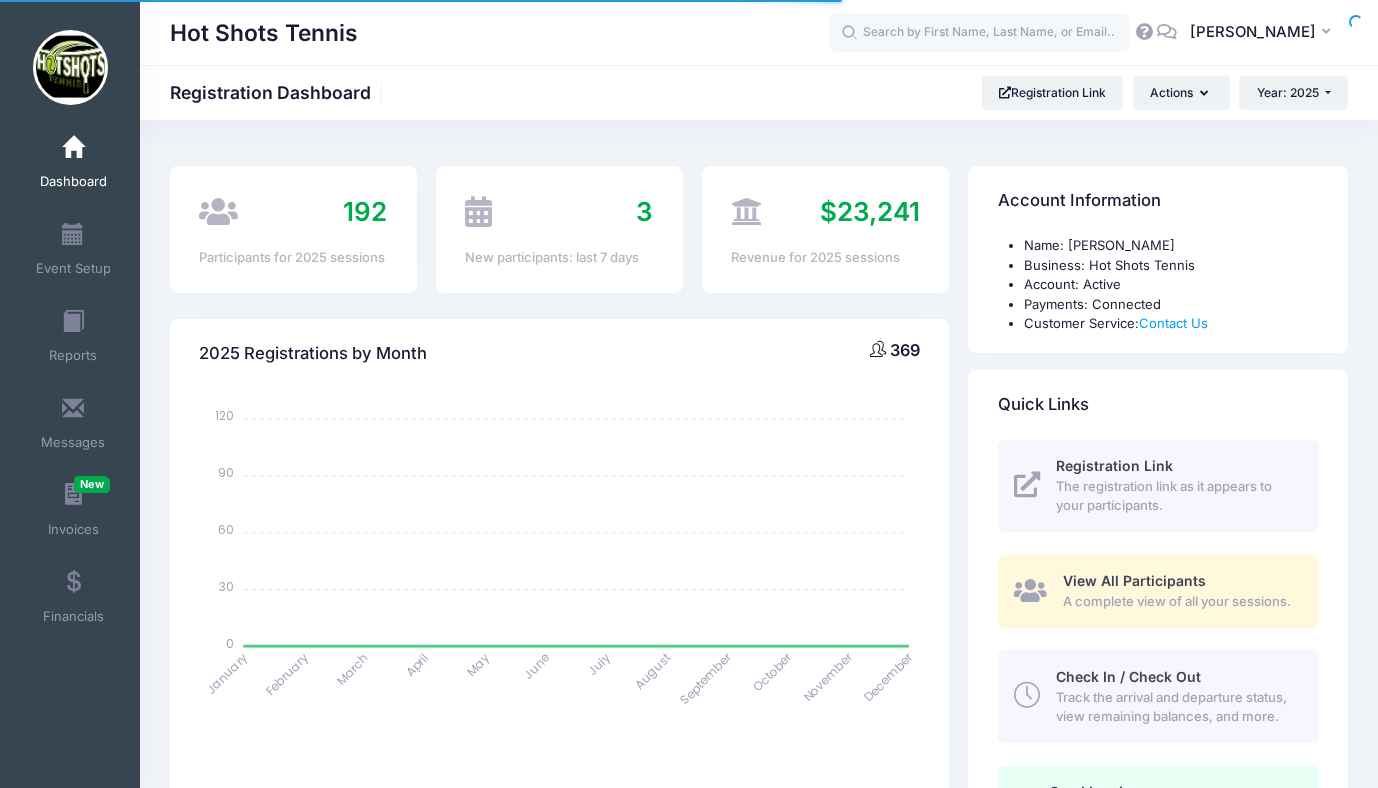 select 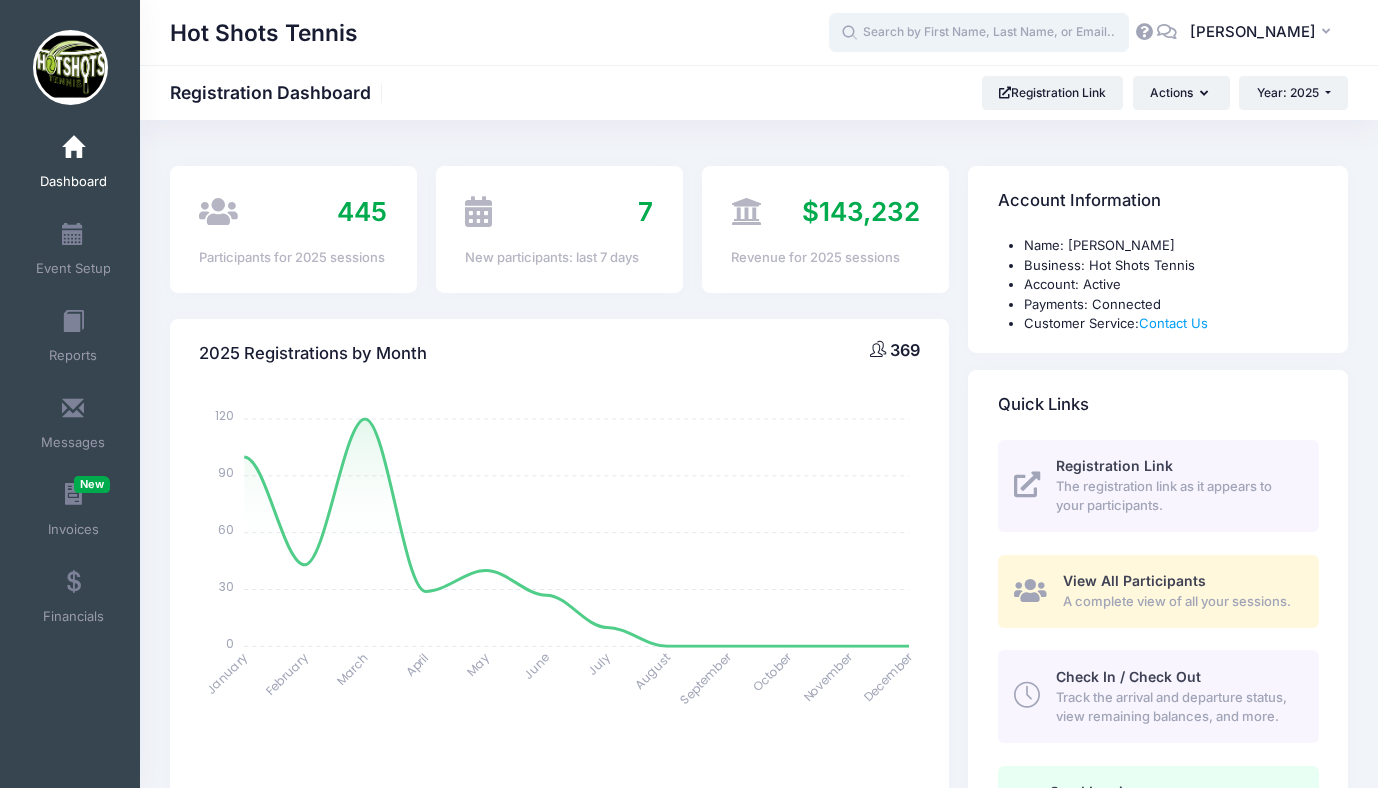 click at bounding box center [979, 33] 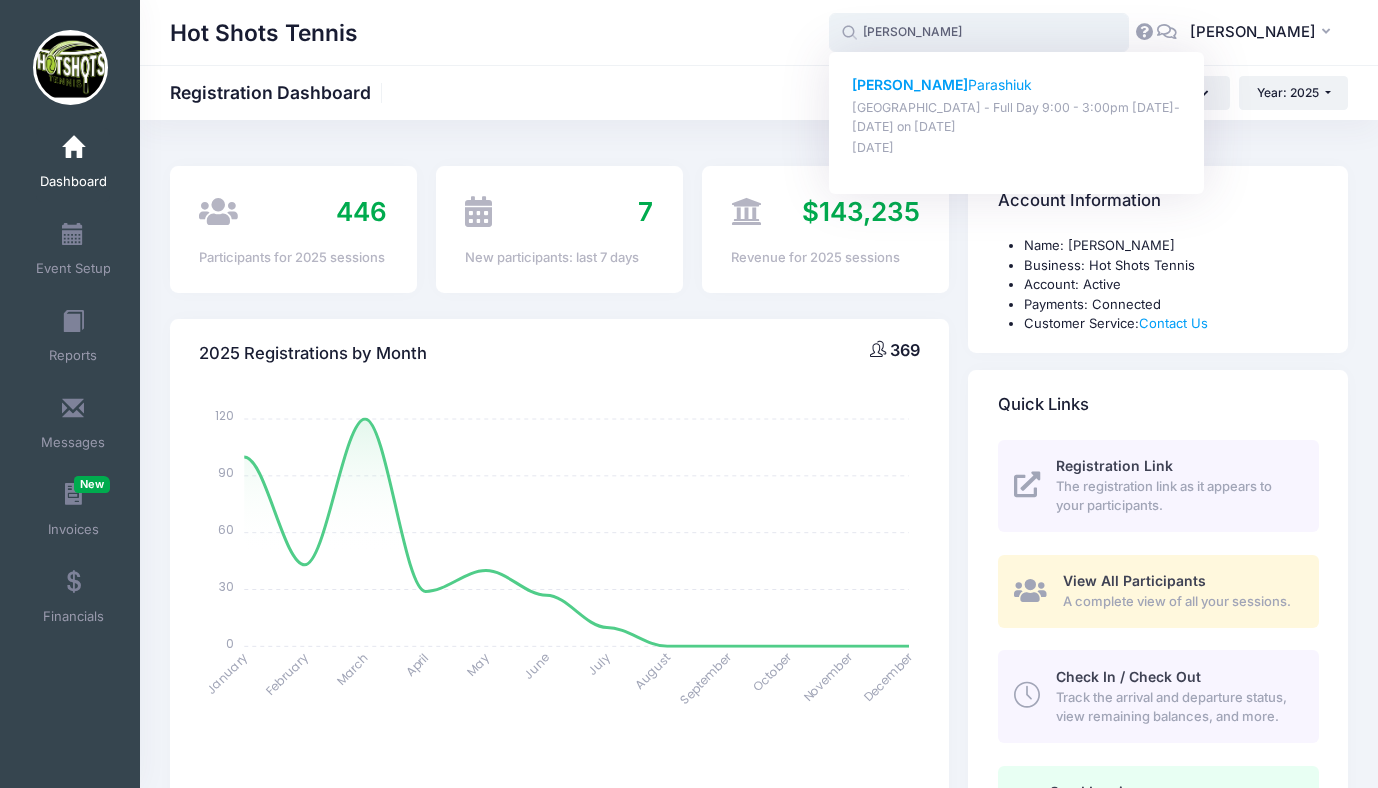 click on "Lara  Parashiuk" at bounding box center [1017, 85] 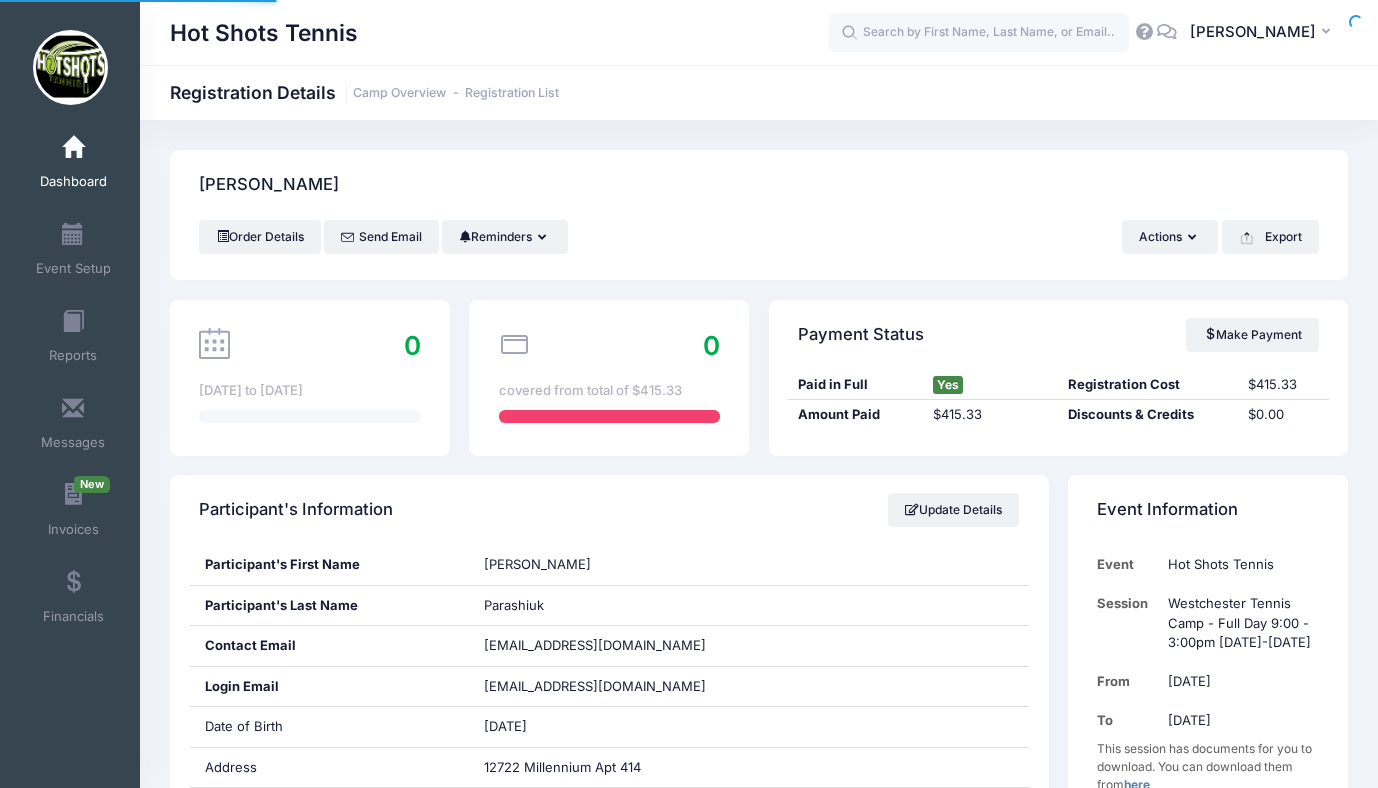 scroll, scrollTop: 0, scrollLeft: 0, axis: both 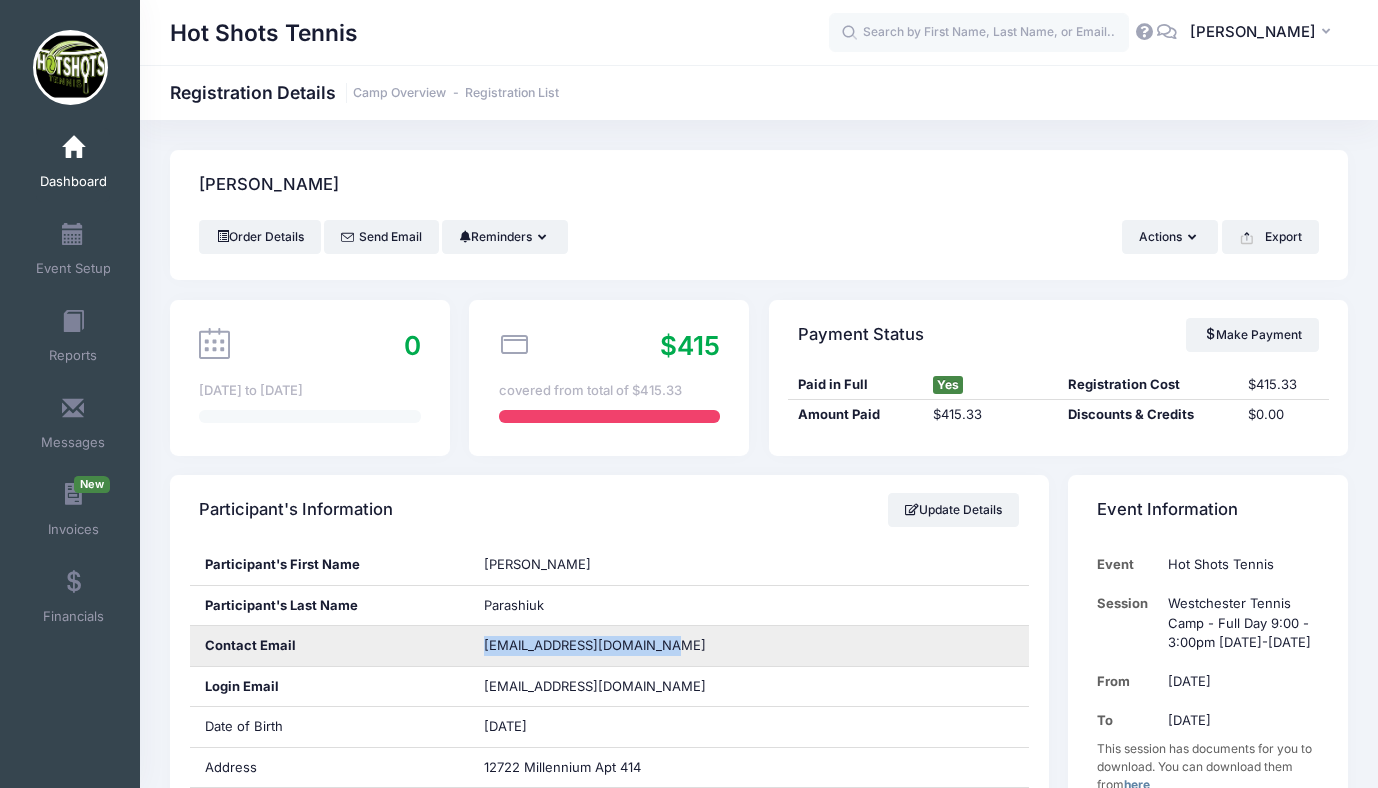 drag, startPoint x: 485, startPoint y: 647, endPoint x: 668, endPoint y: 646, distance: 183.00273 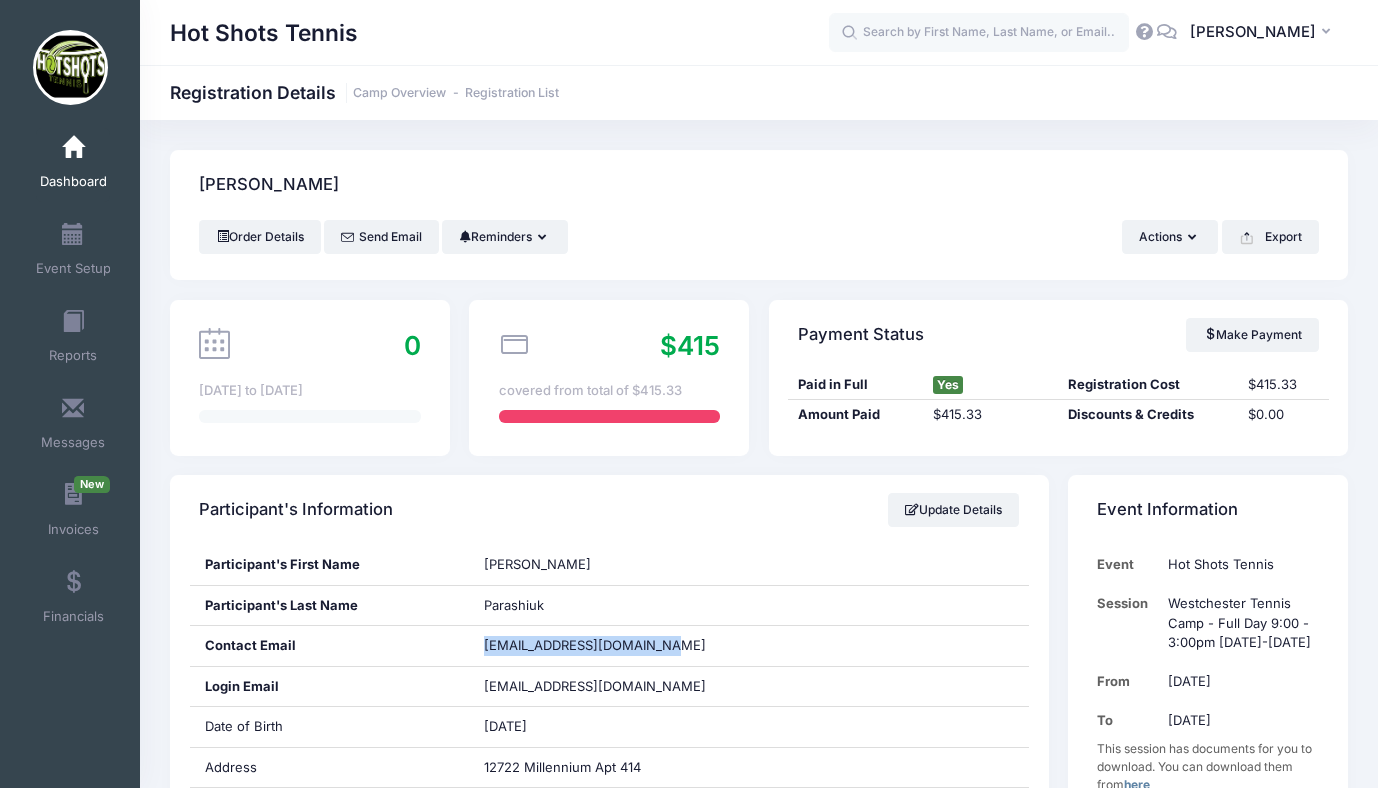 click at bounding box center [73, 148] 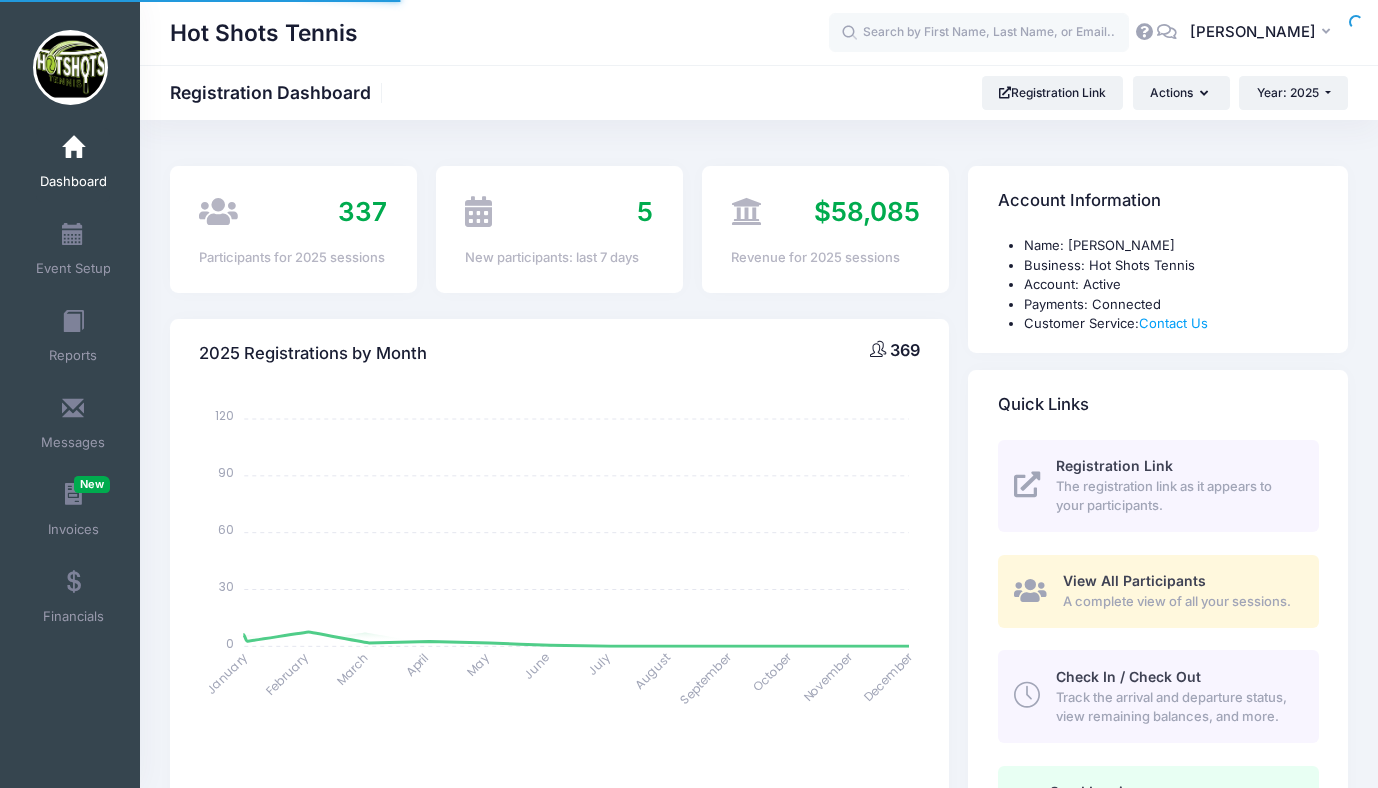 scroll, scrollTop: 0, scrollLeft: 0, axis: both 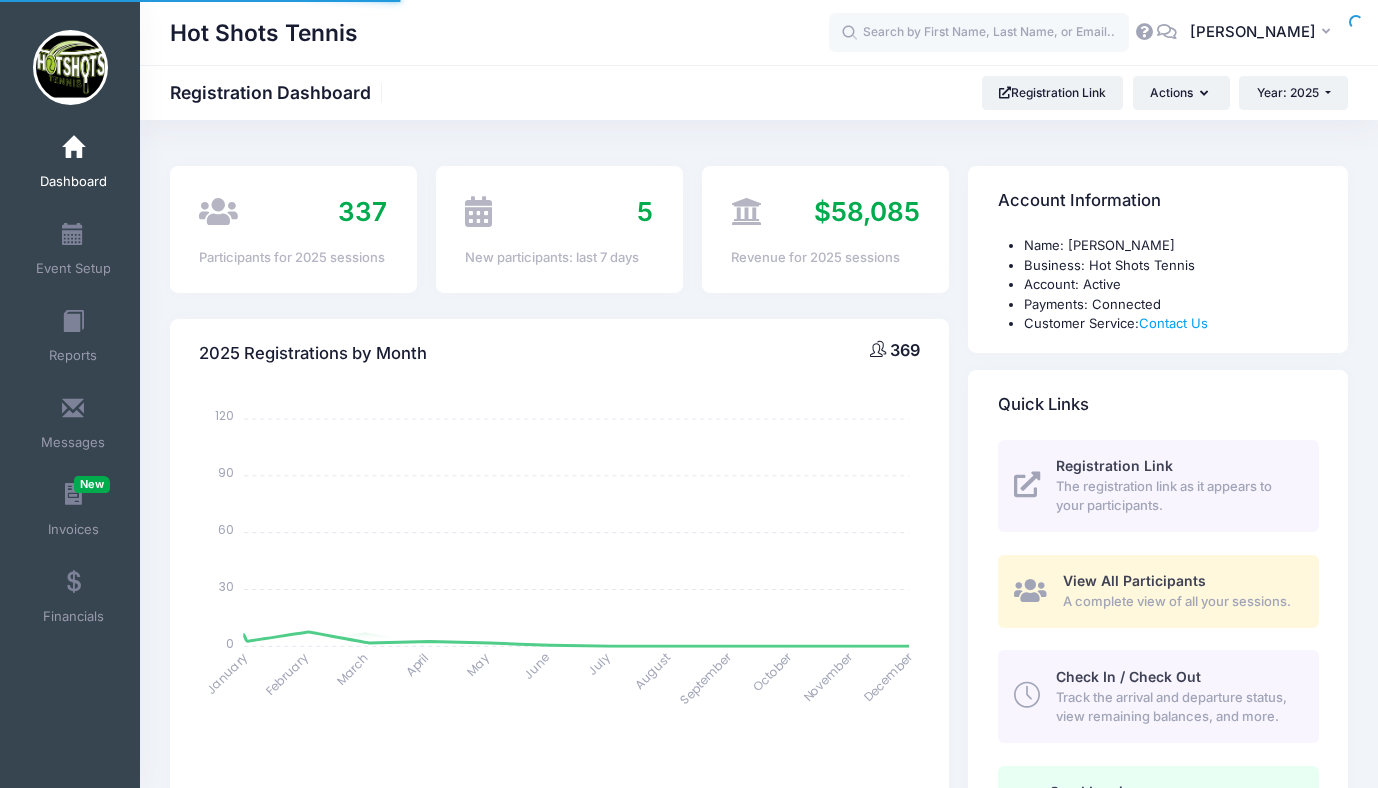 select 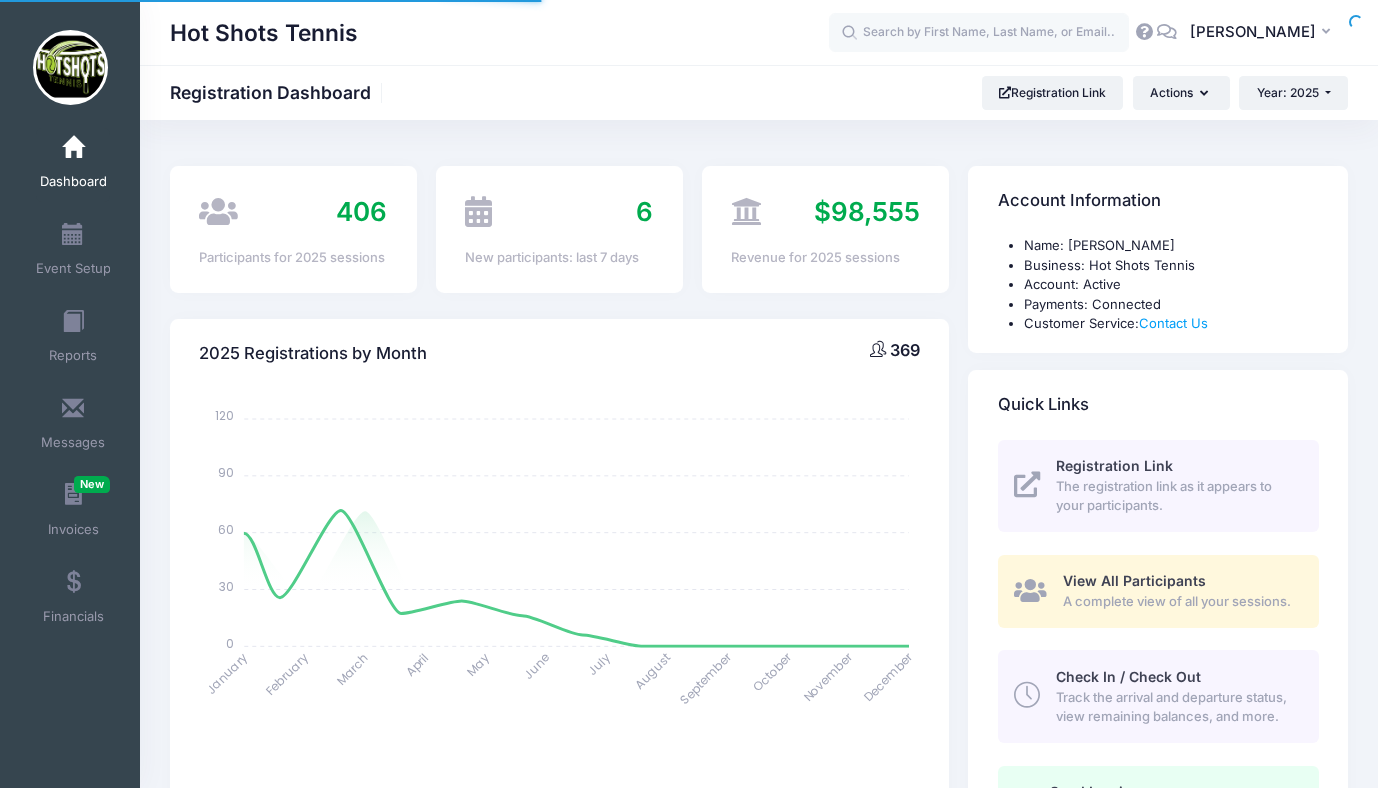 scroll, scrollTop: 0, scrollLeft: 0, axis: both 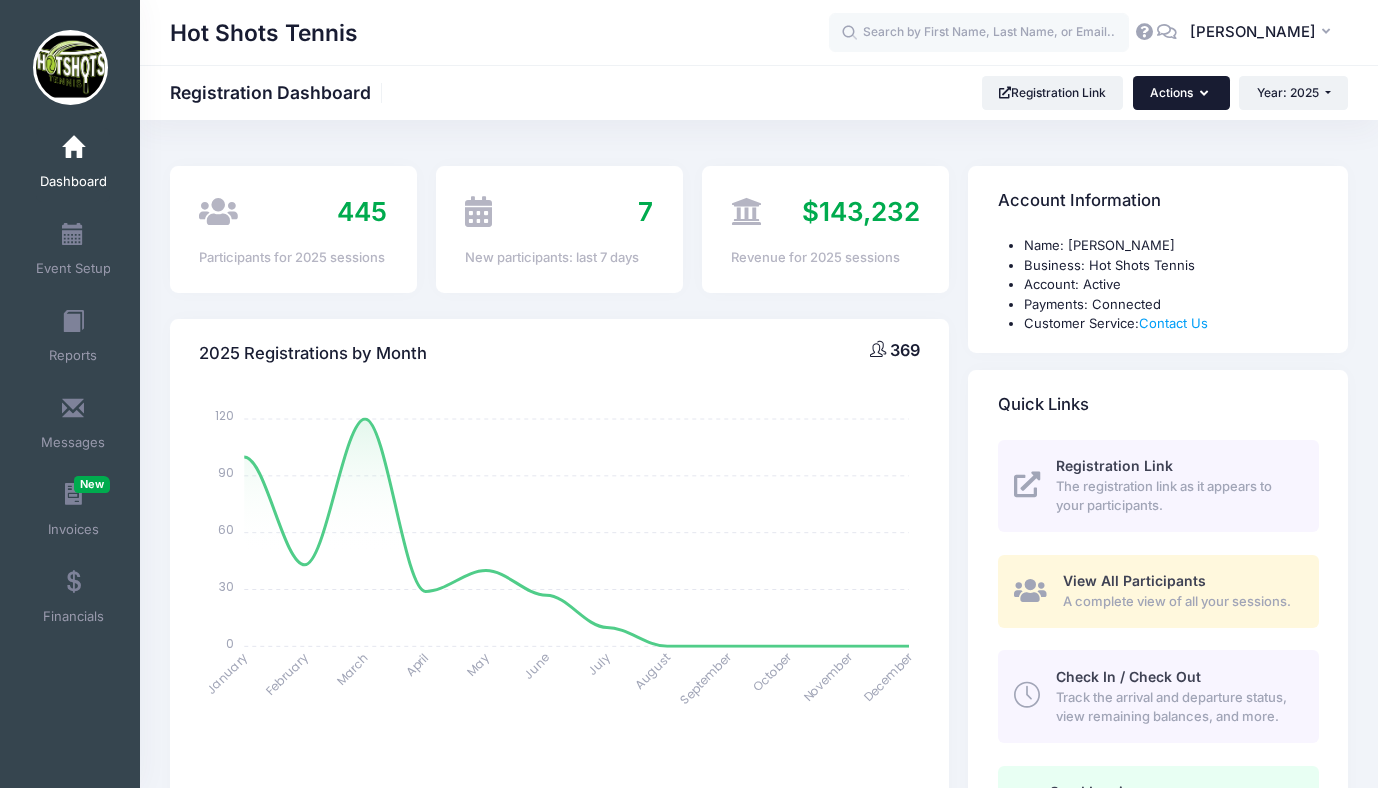 click on "Actions" at bounding box center (1181, 93) 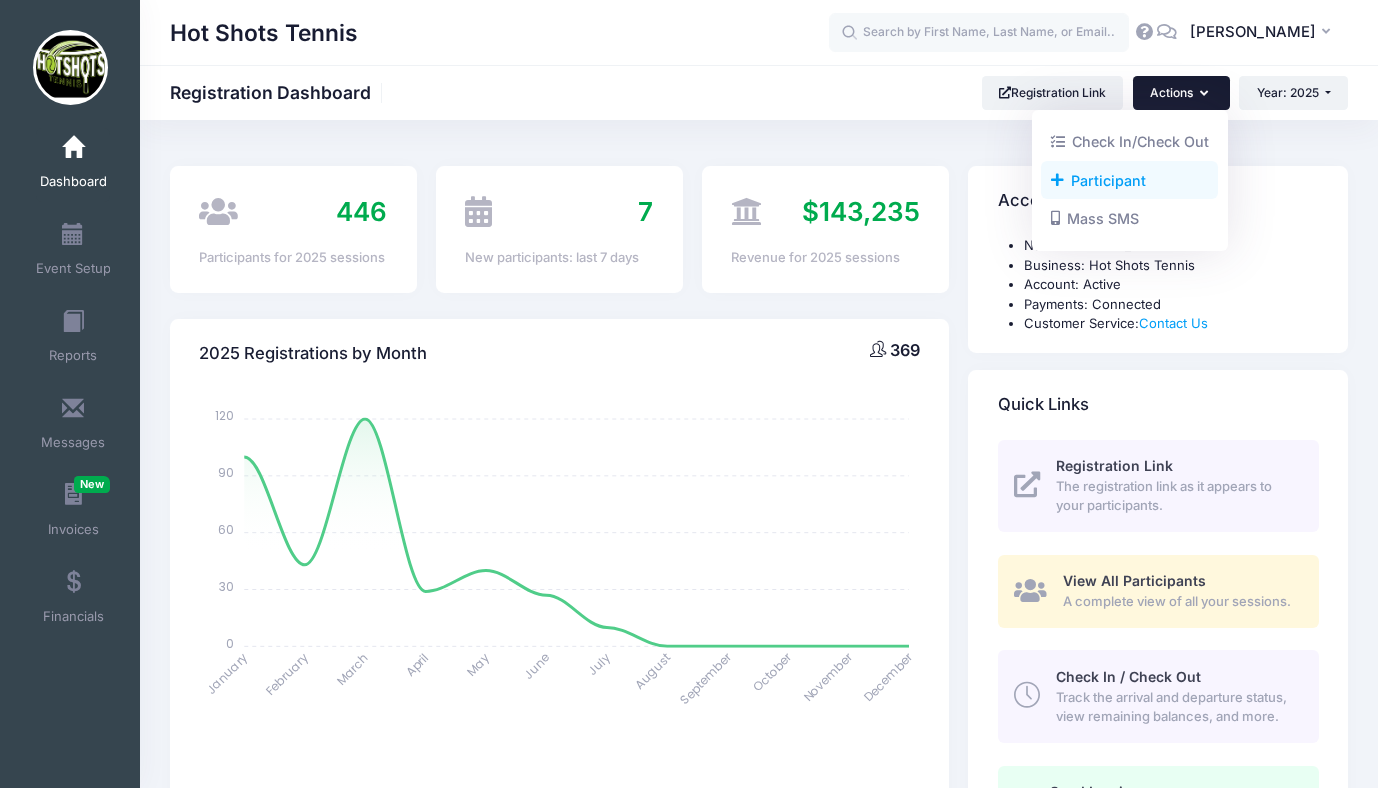 click on "Participant" at bounding box center (1129, 180) 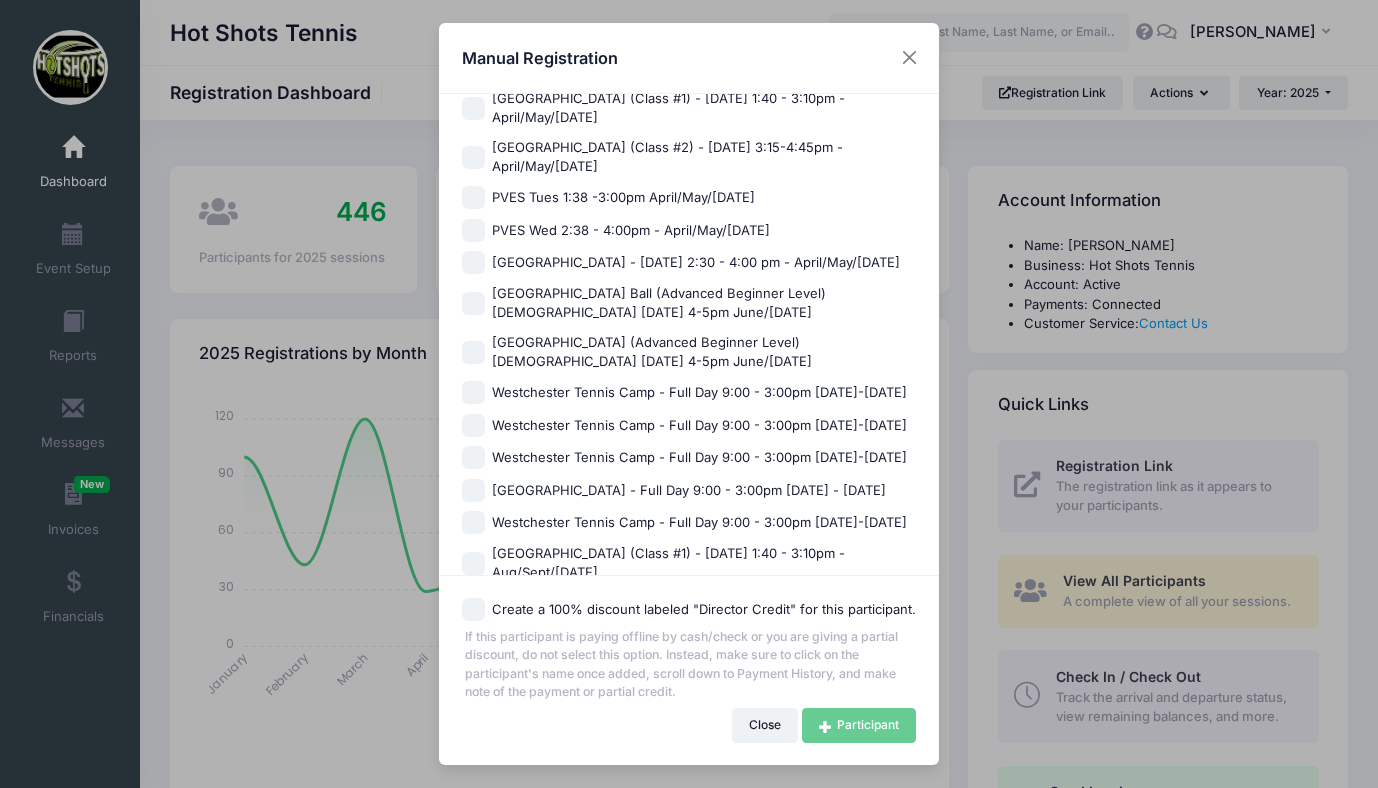 scroll, scrollTop: 1183, scrollLeft: 0, axis: vertical 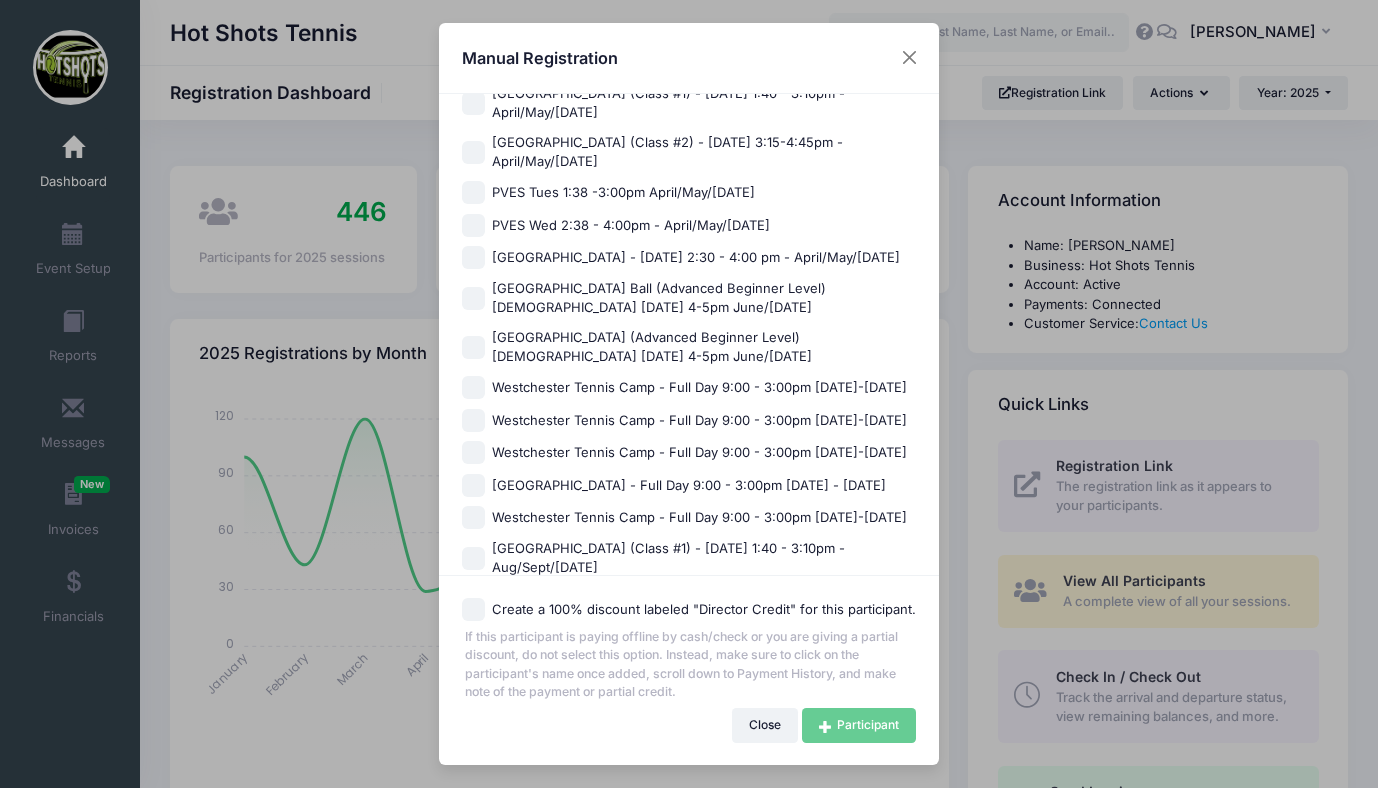 click on "Westchester Tennis Camp - Full Day 9:00 - 3:00pm  July 14-18, 2025" at bounding box center (699, 421) 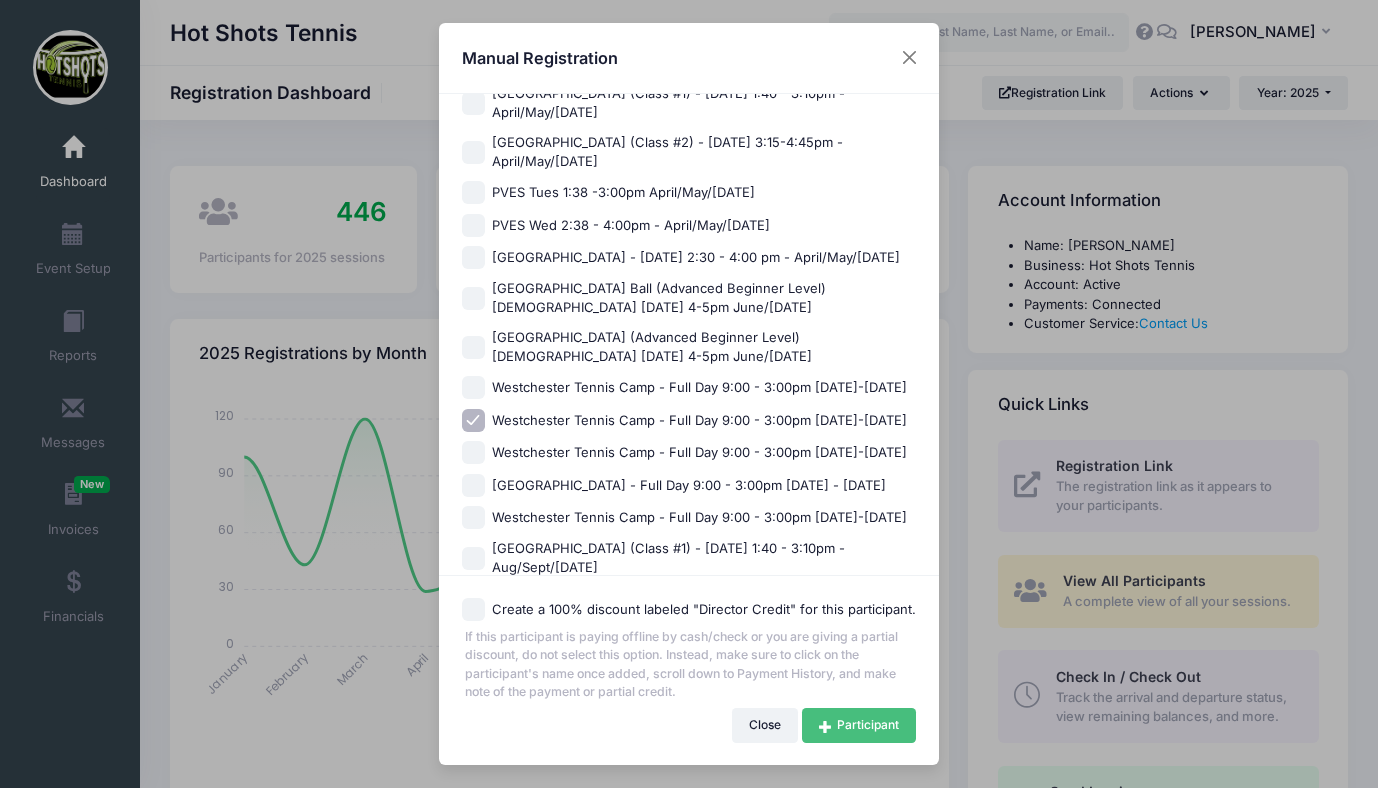click on "Participant" at bounding box center [859, 725] 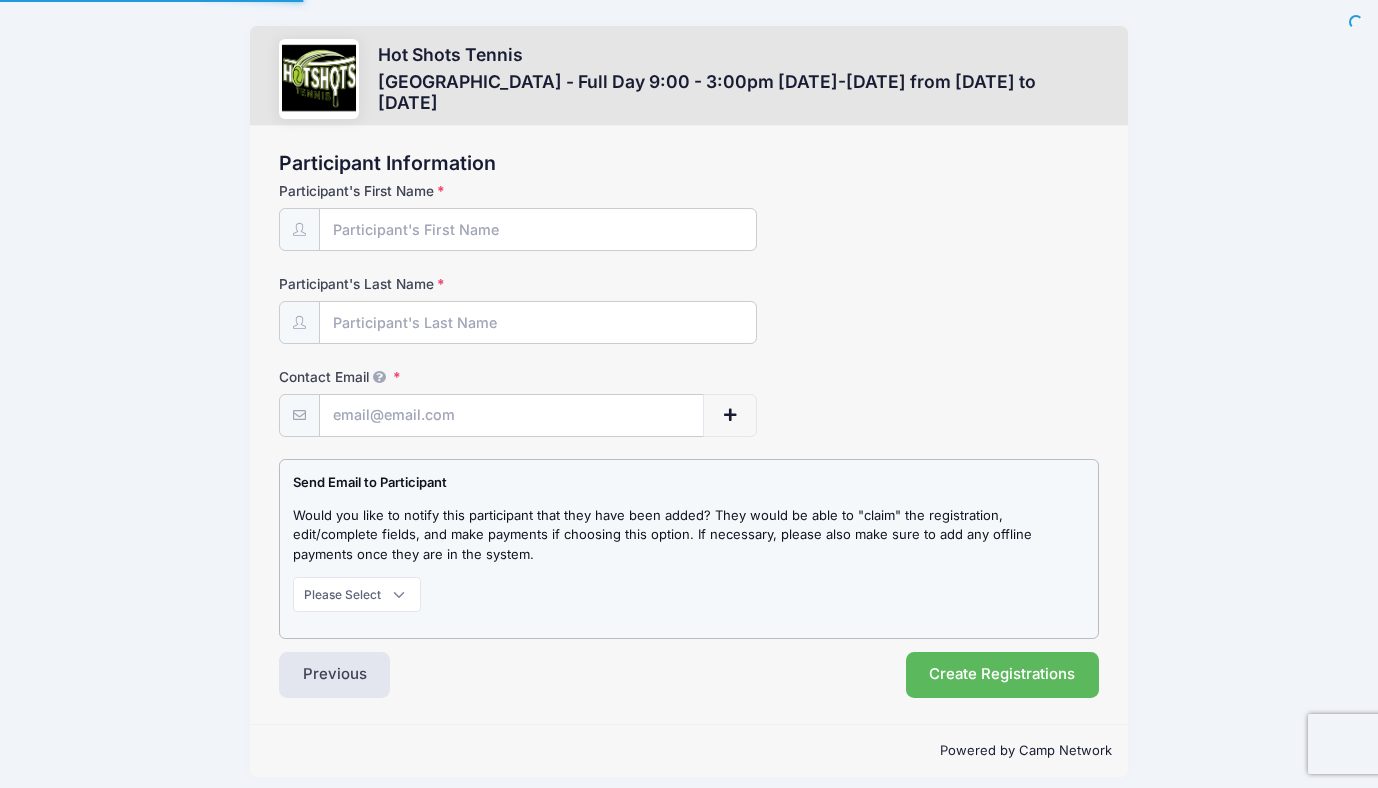 scroll, scrollTop: 0, scrollLeft: 0, axis: both 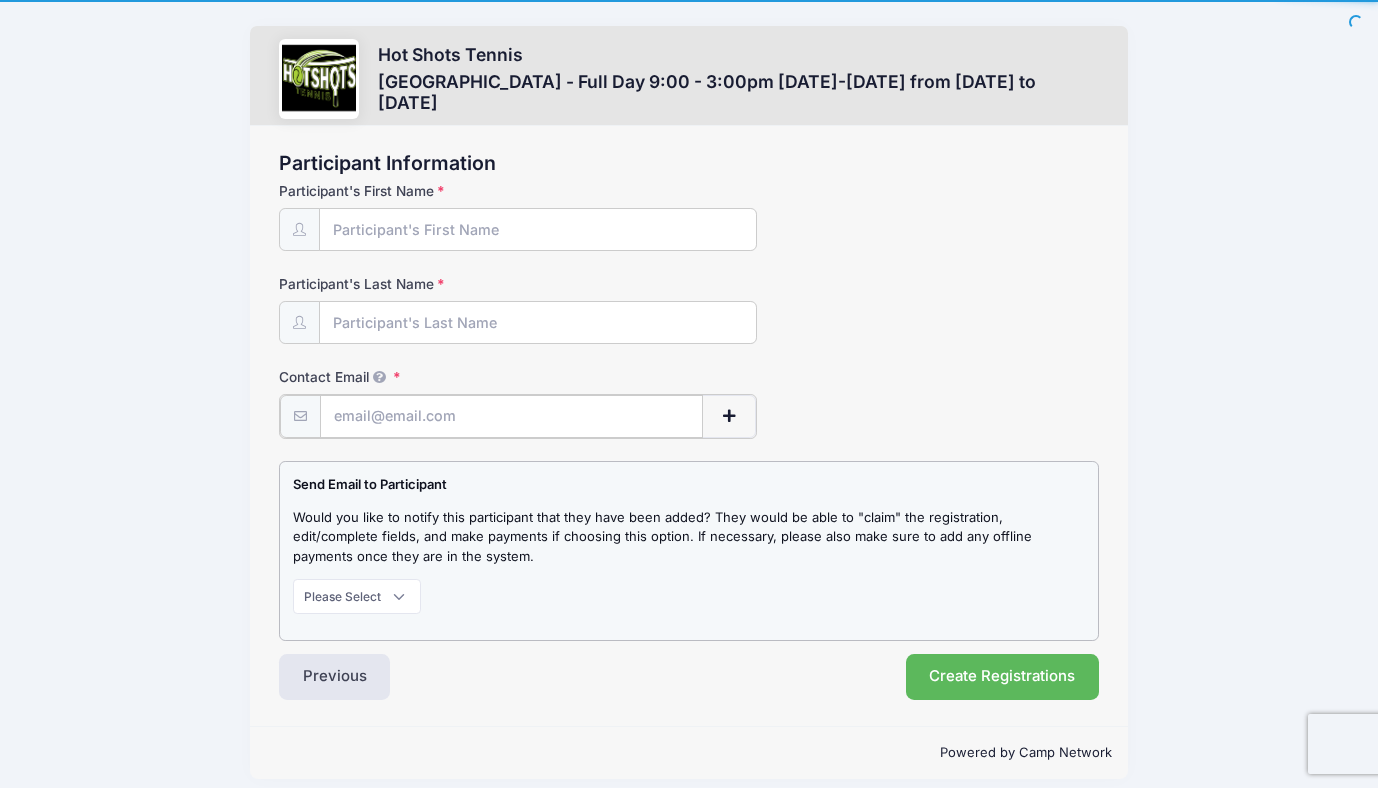 click on "Contact Email" at bounding box center (511, 416) 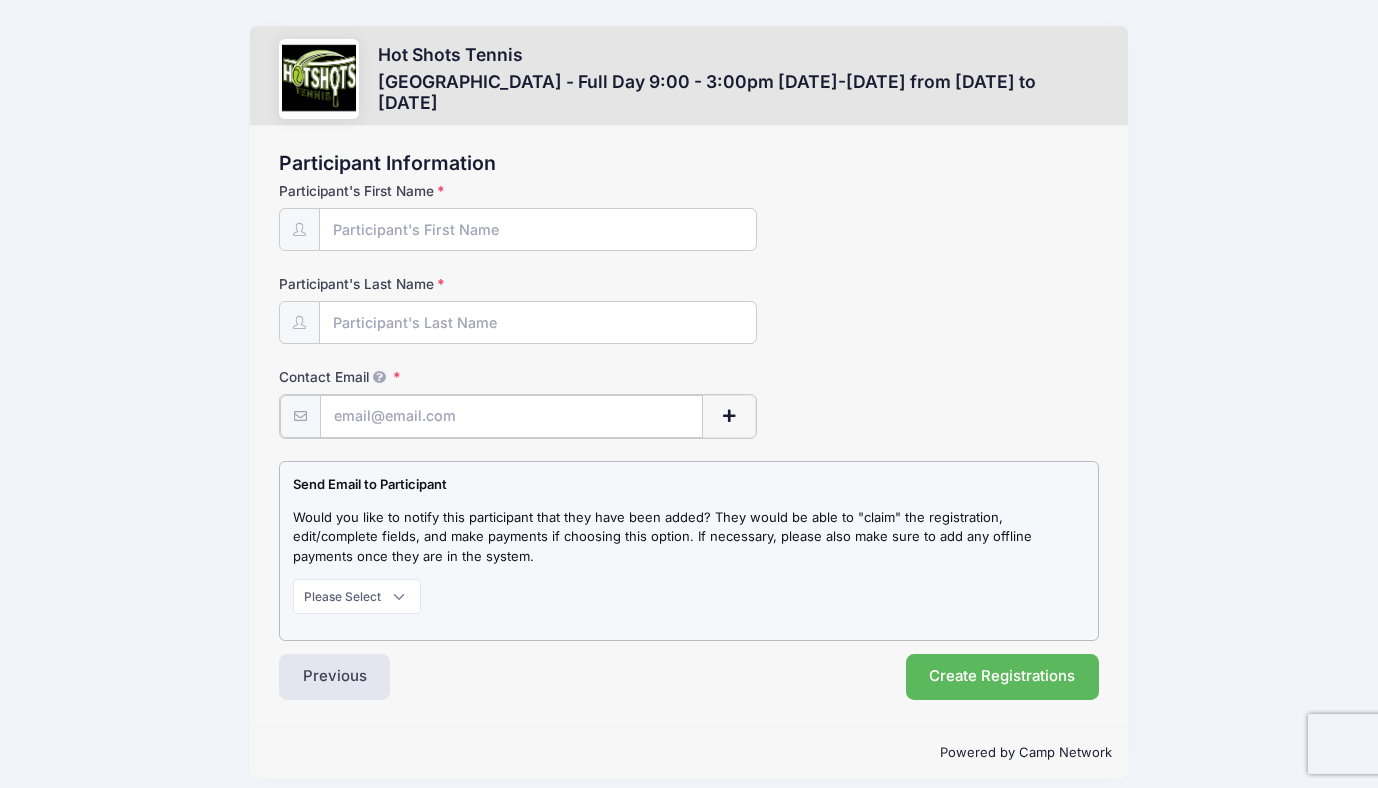 paste on "[EMAIL_ADDRESS][DOMAIN_NAME]" 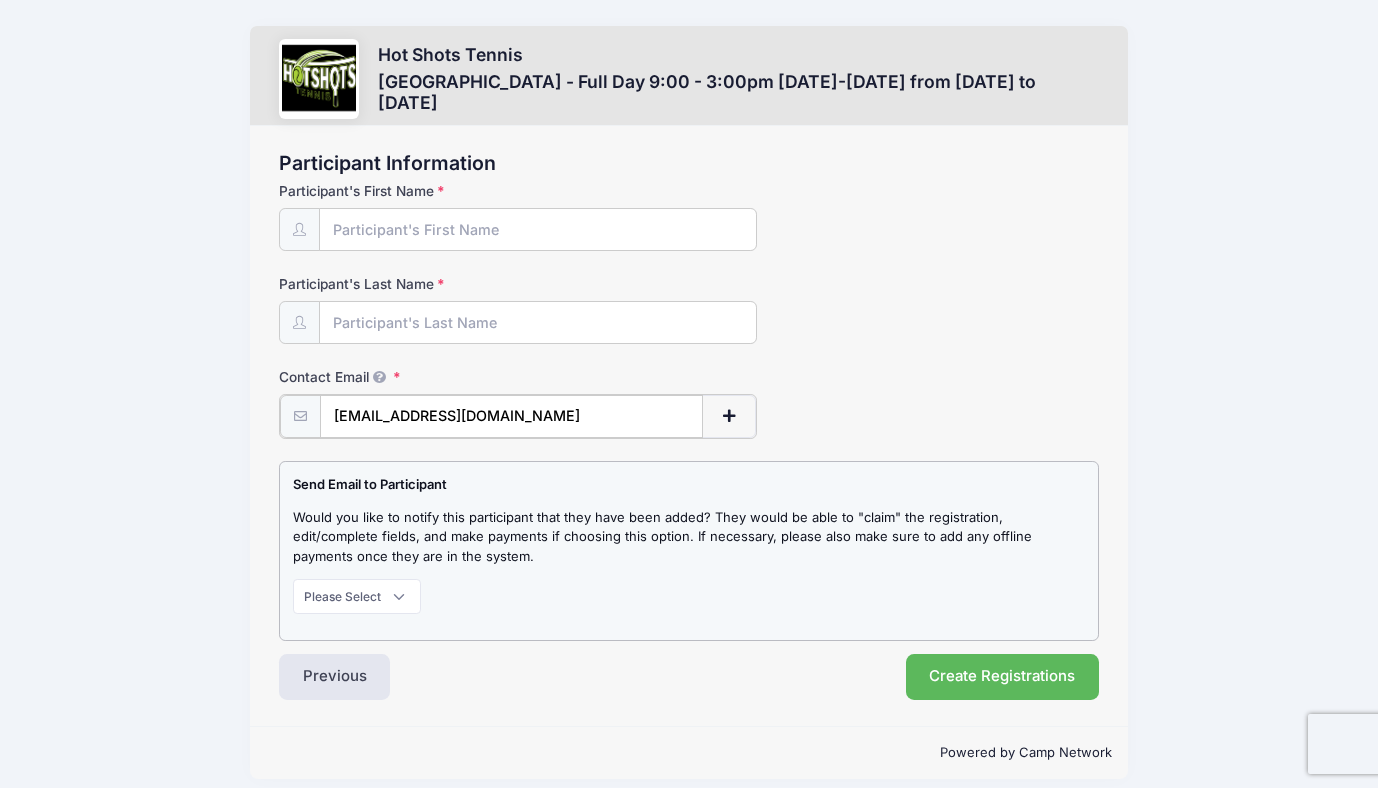 type on "[EMAIL_ADDRESS][DOMAIN_NAME]" 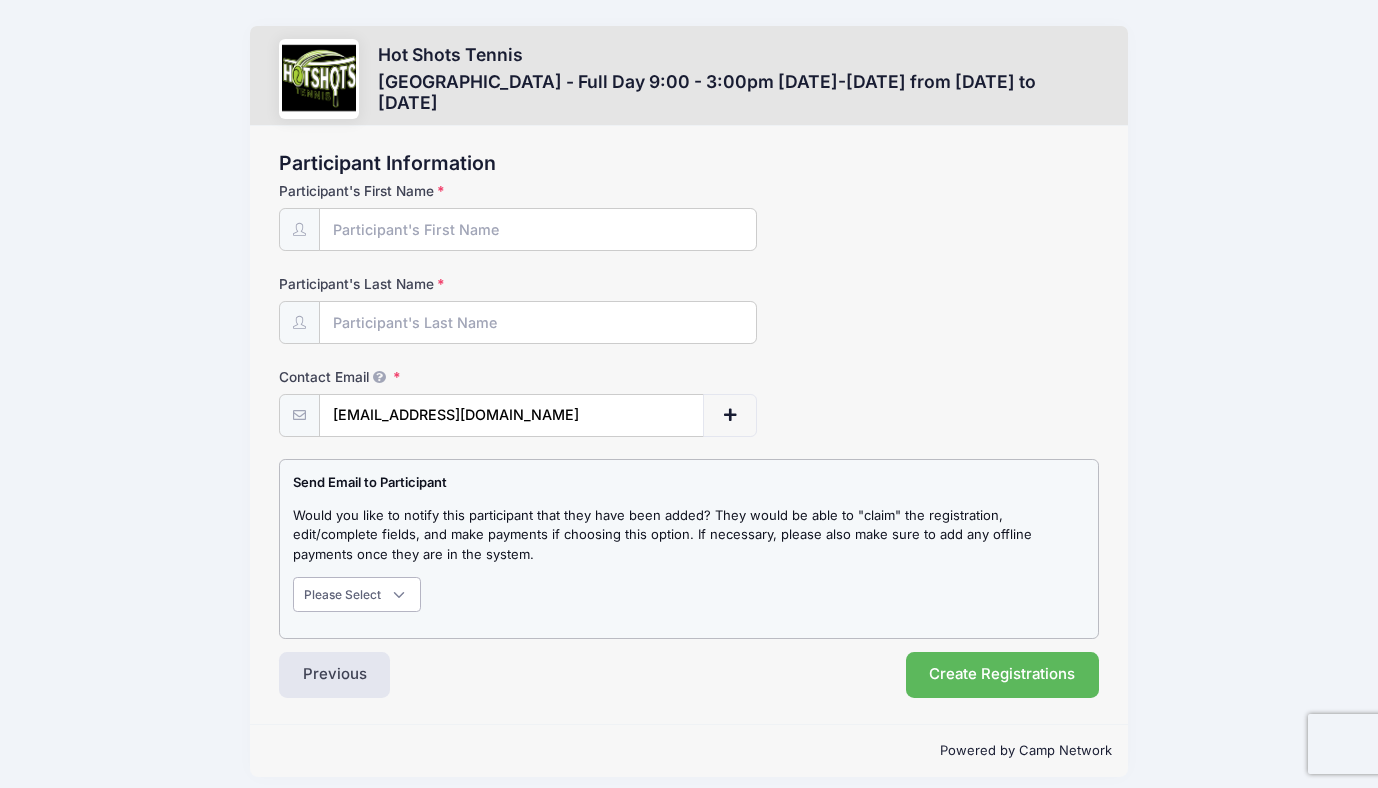 click on "Please Select Don't Notify
Notify" at bounding box center (357, 594) 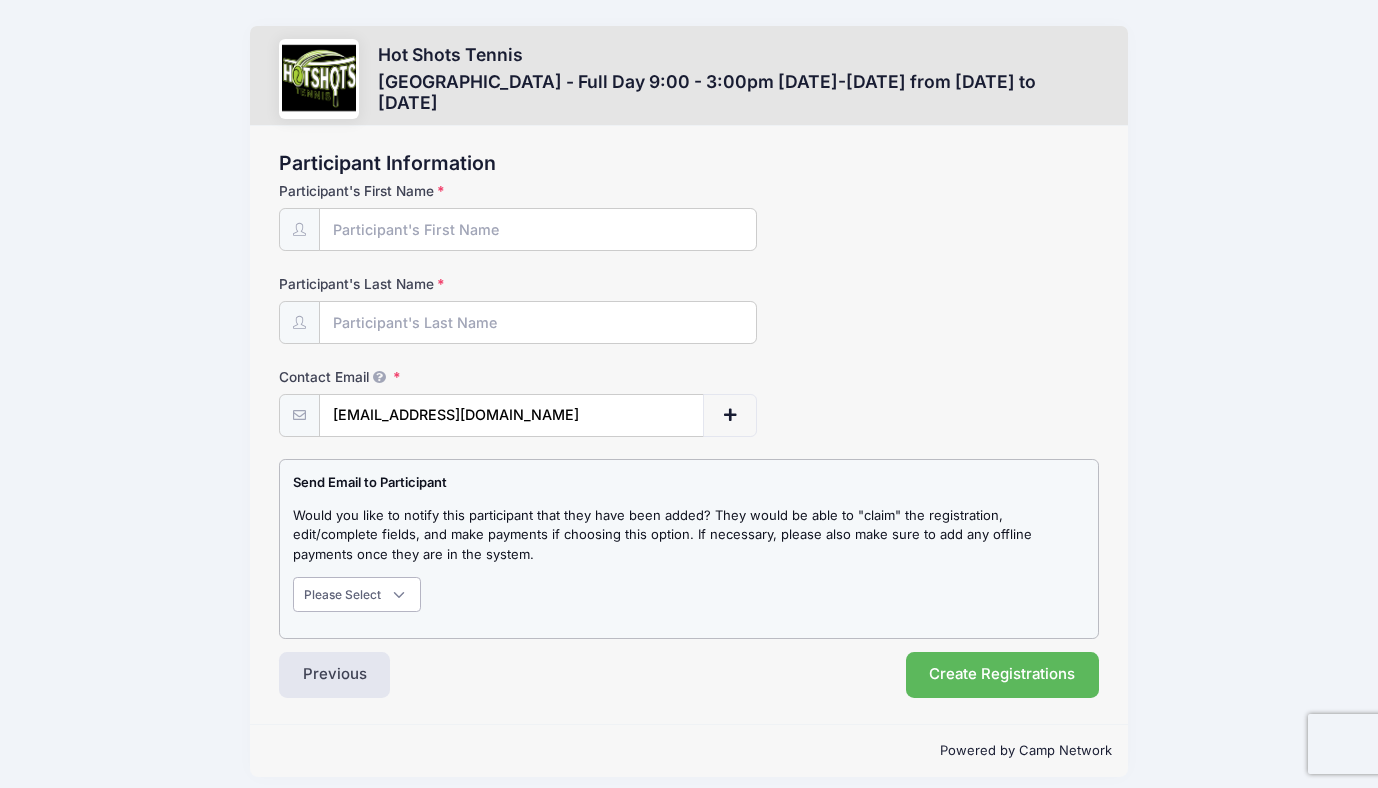 select on "1" 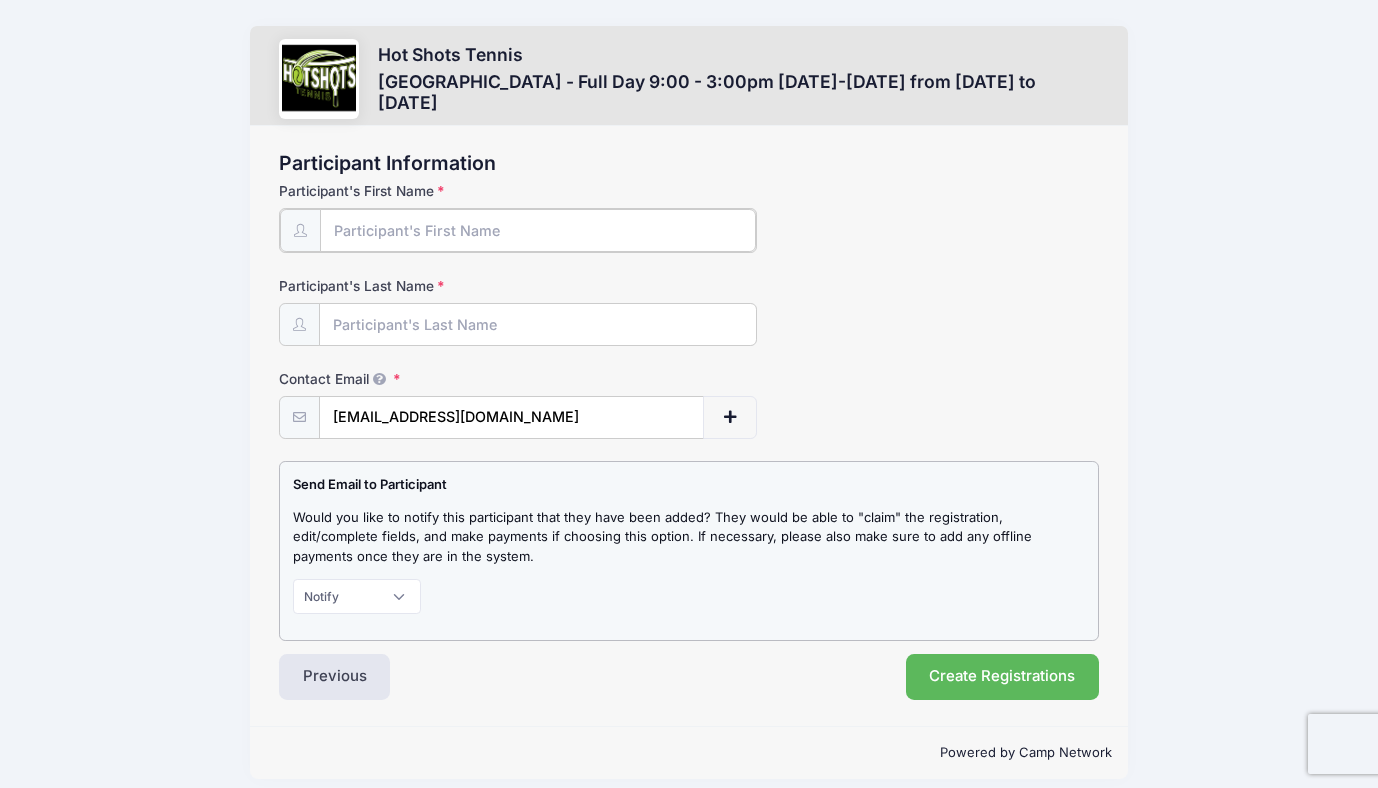 click on "Participant's First Name" at bounding box center (538, 230) 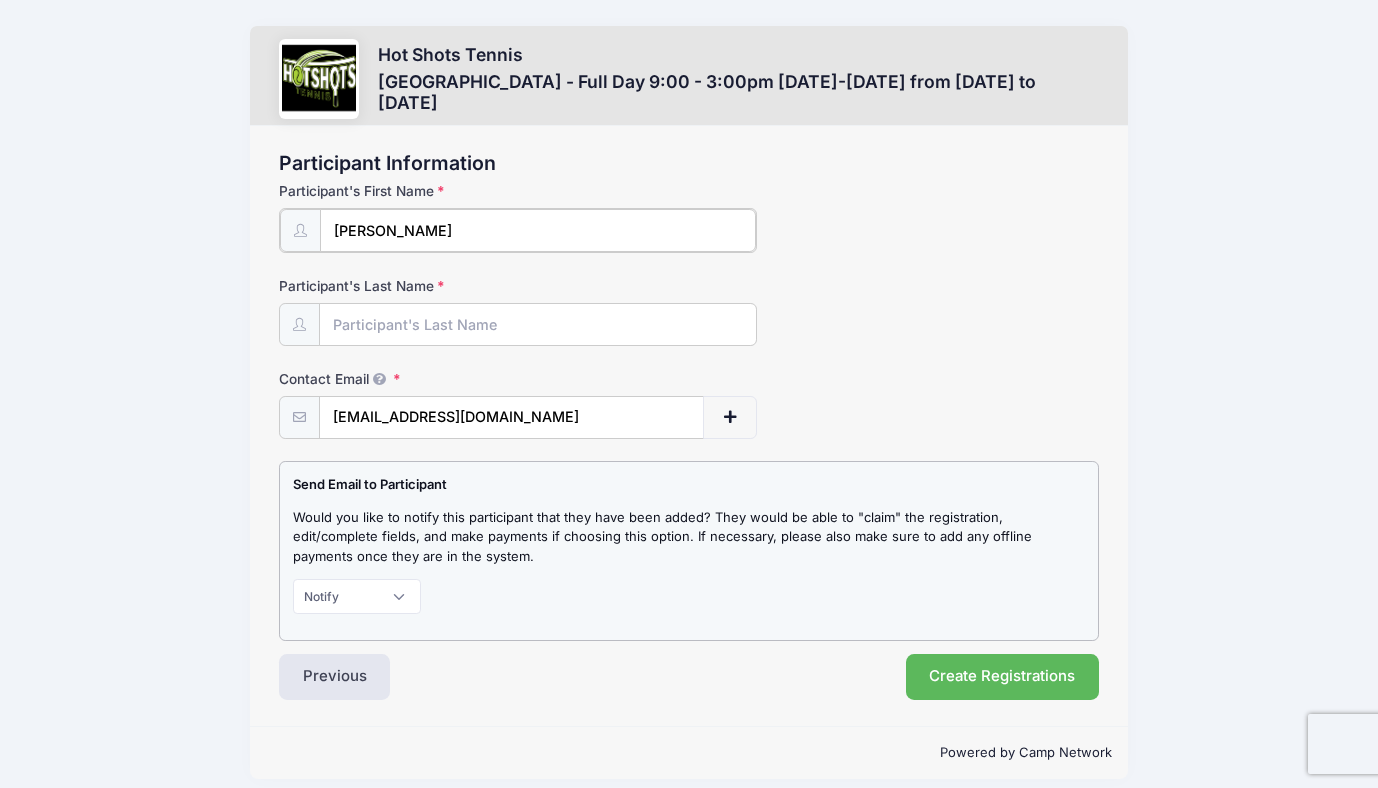 type on "[PERSON_NAME]" 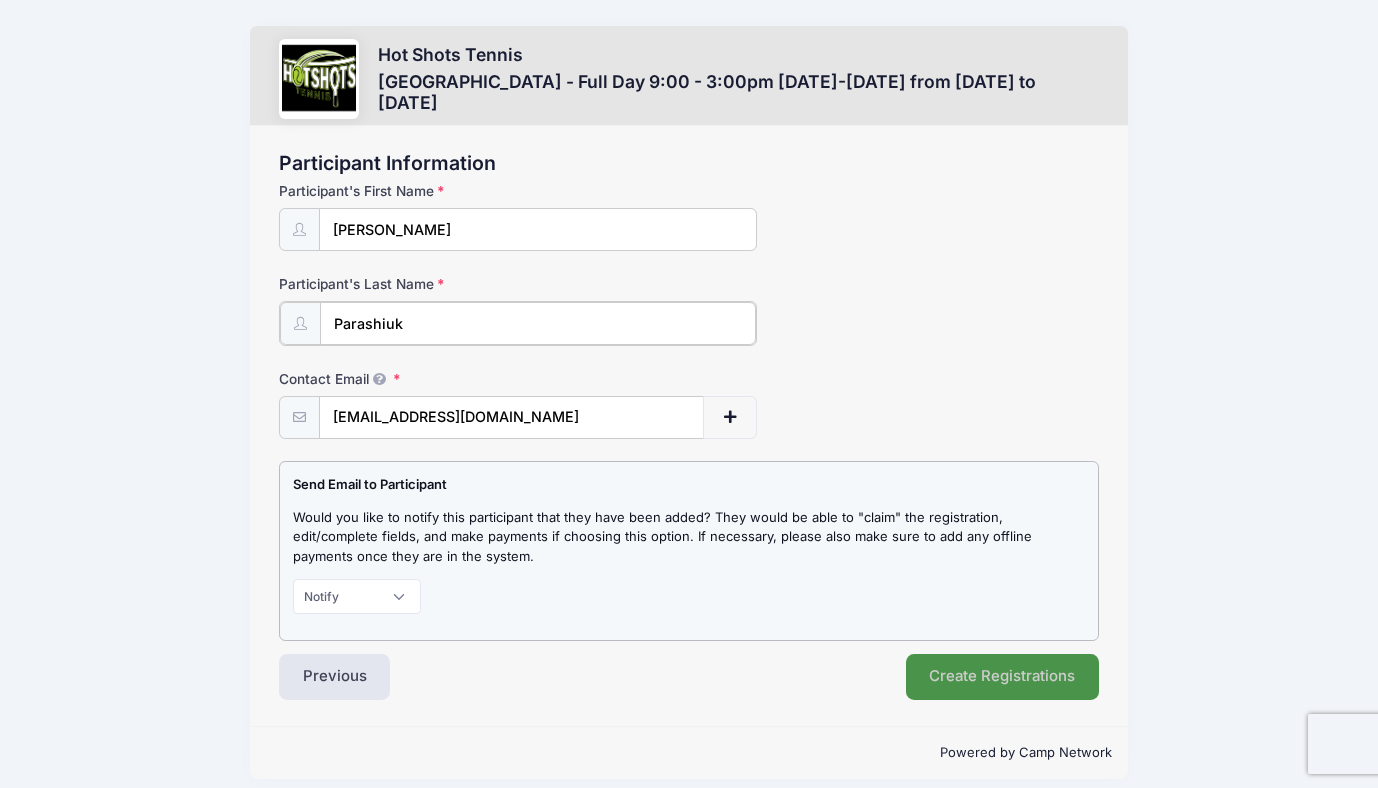 type on "Parashiuk" 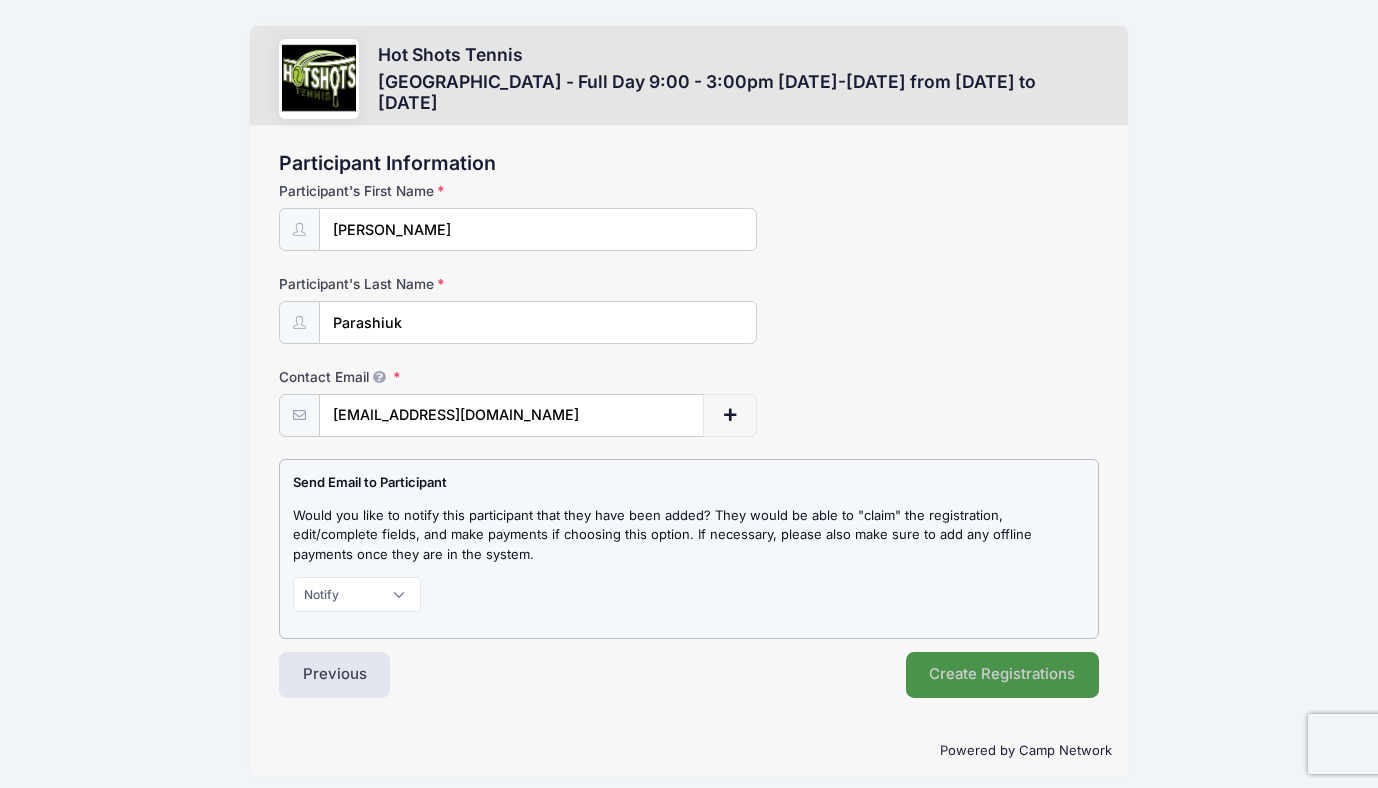 click on "Create Registrations" at bounding box center (1003, 675) 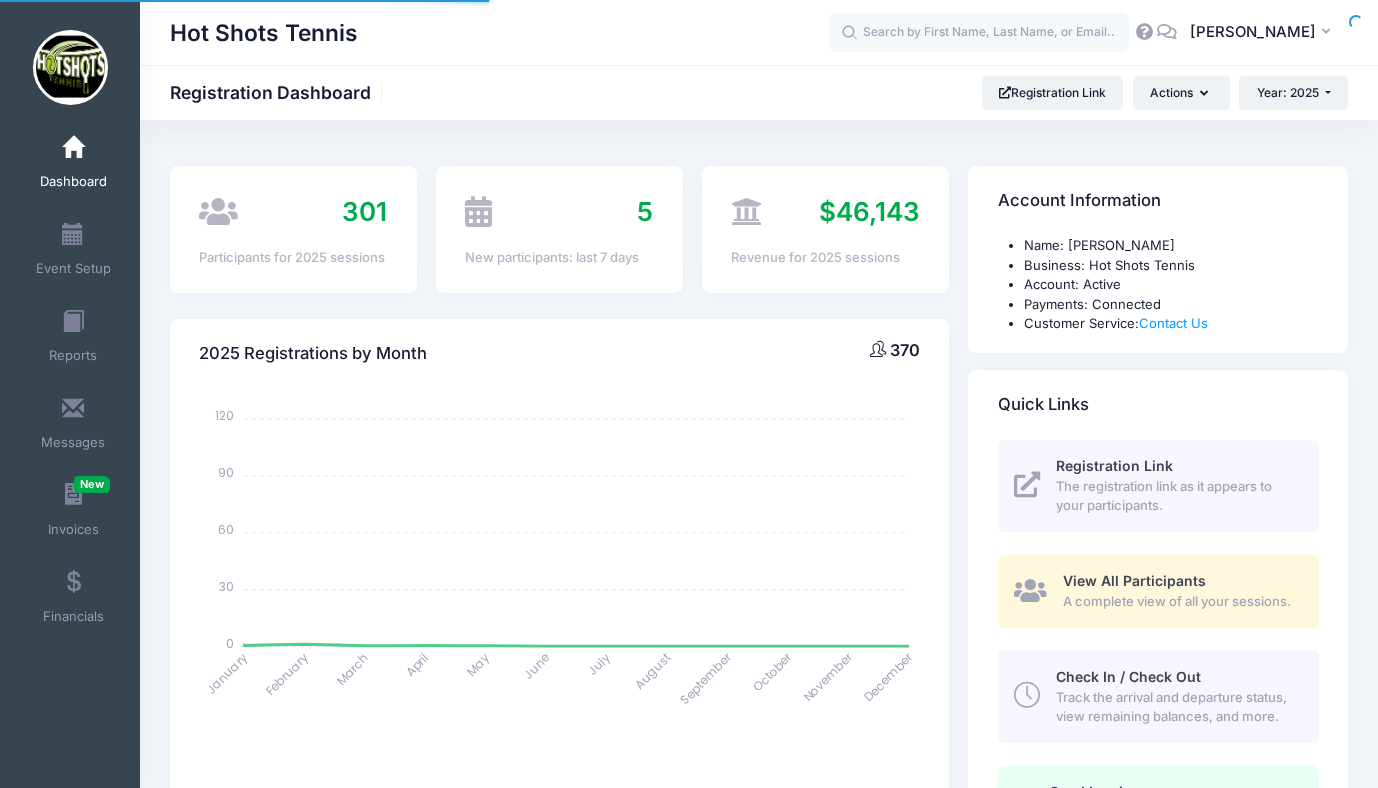 scroll, scrollTop: 0, scrollLeft: 0, axis: both 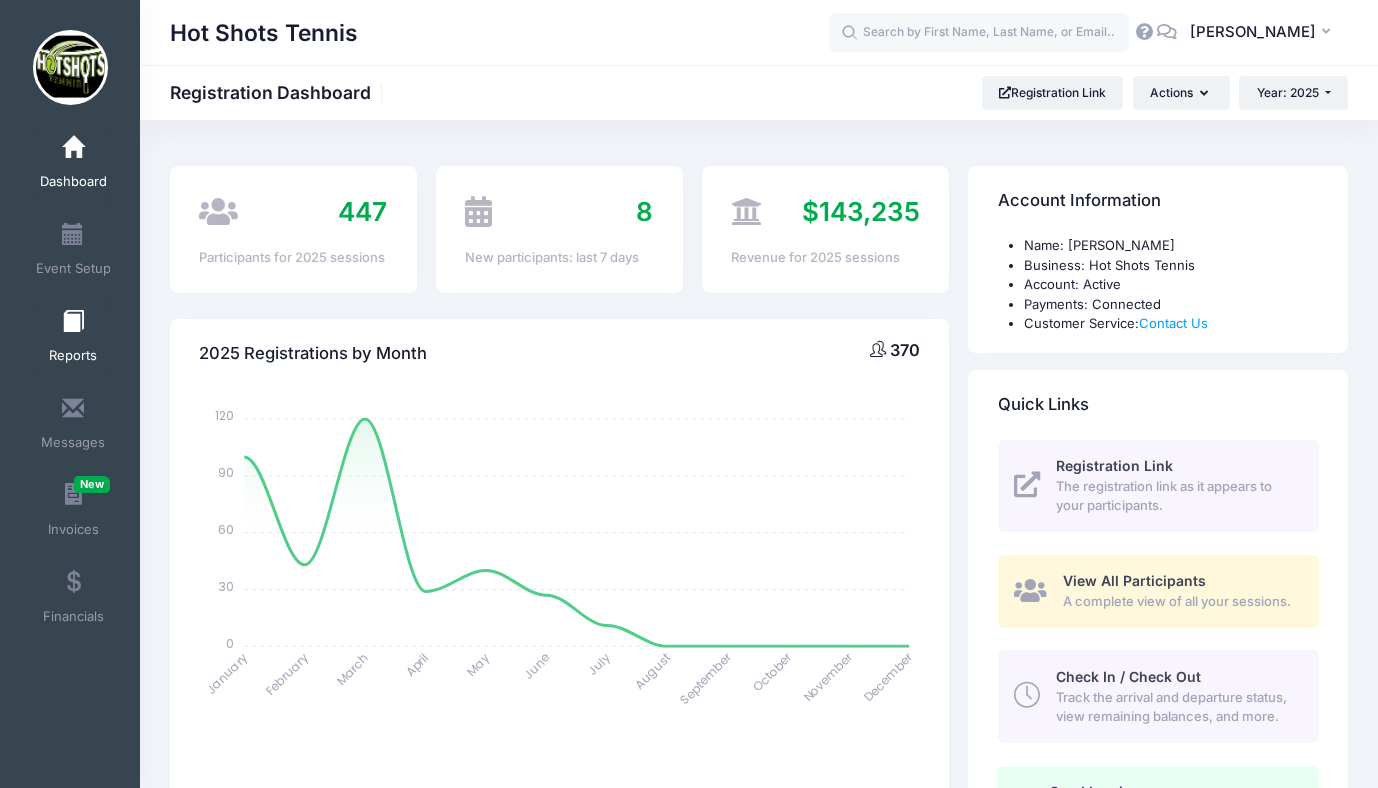 click on "Reports" at bounding box center [73, 339] 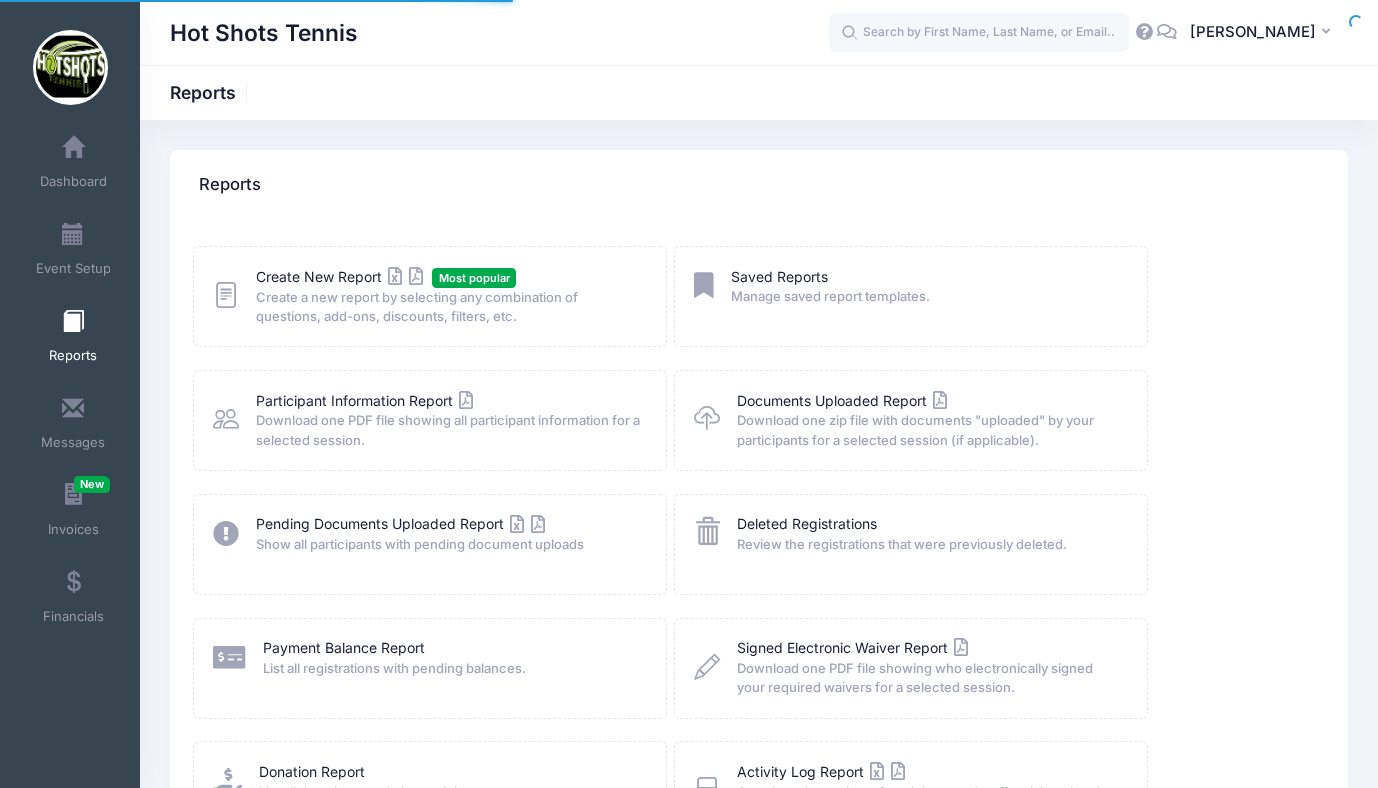 scroll, scrollTop: 0, scrollLeft: 0, axis: both 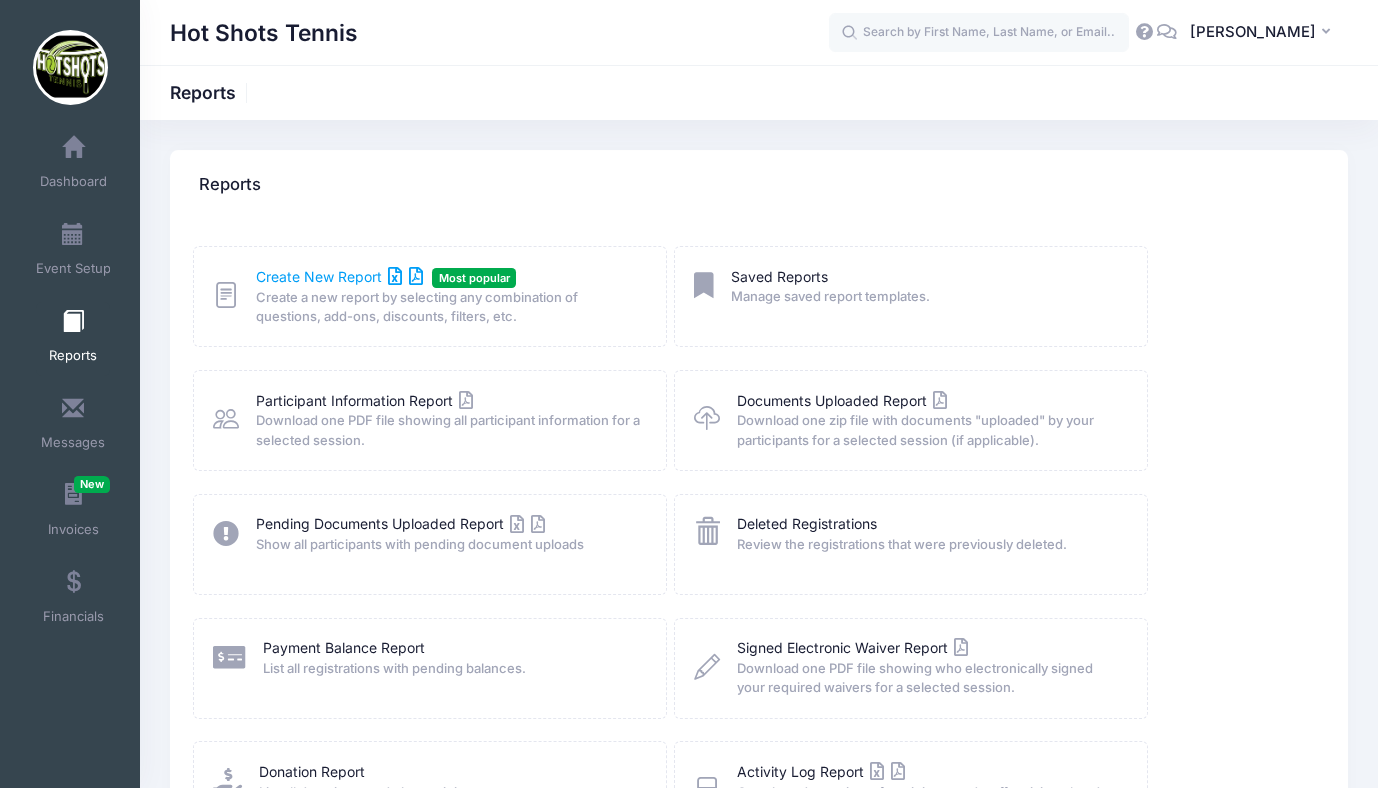click on "Create New Report" at bounding box center (339, 276) 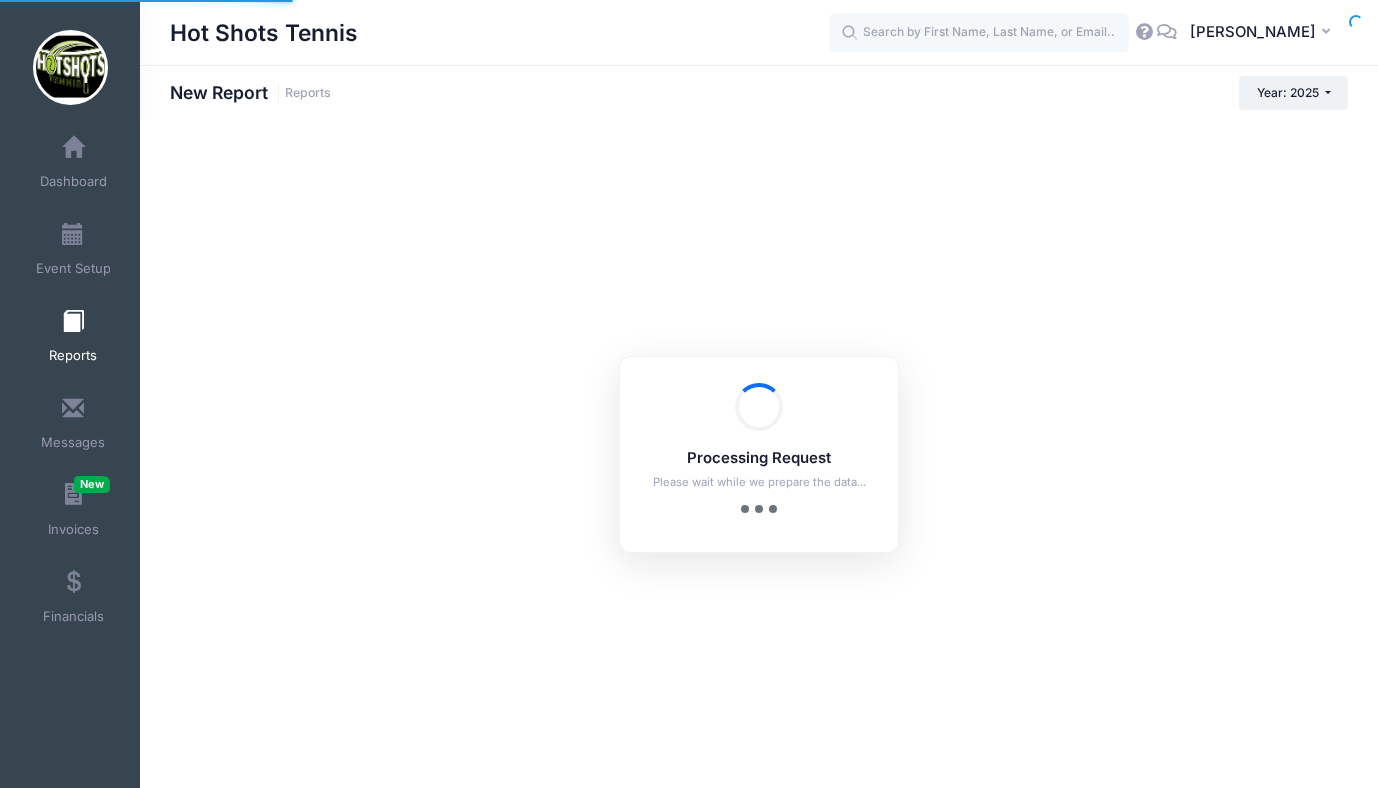 scroll, scrollTop: 0, scrollLeft: 0, axis: both 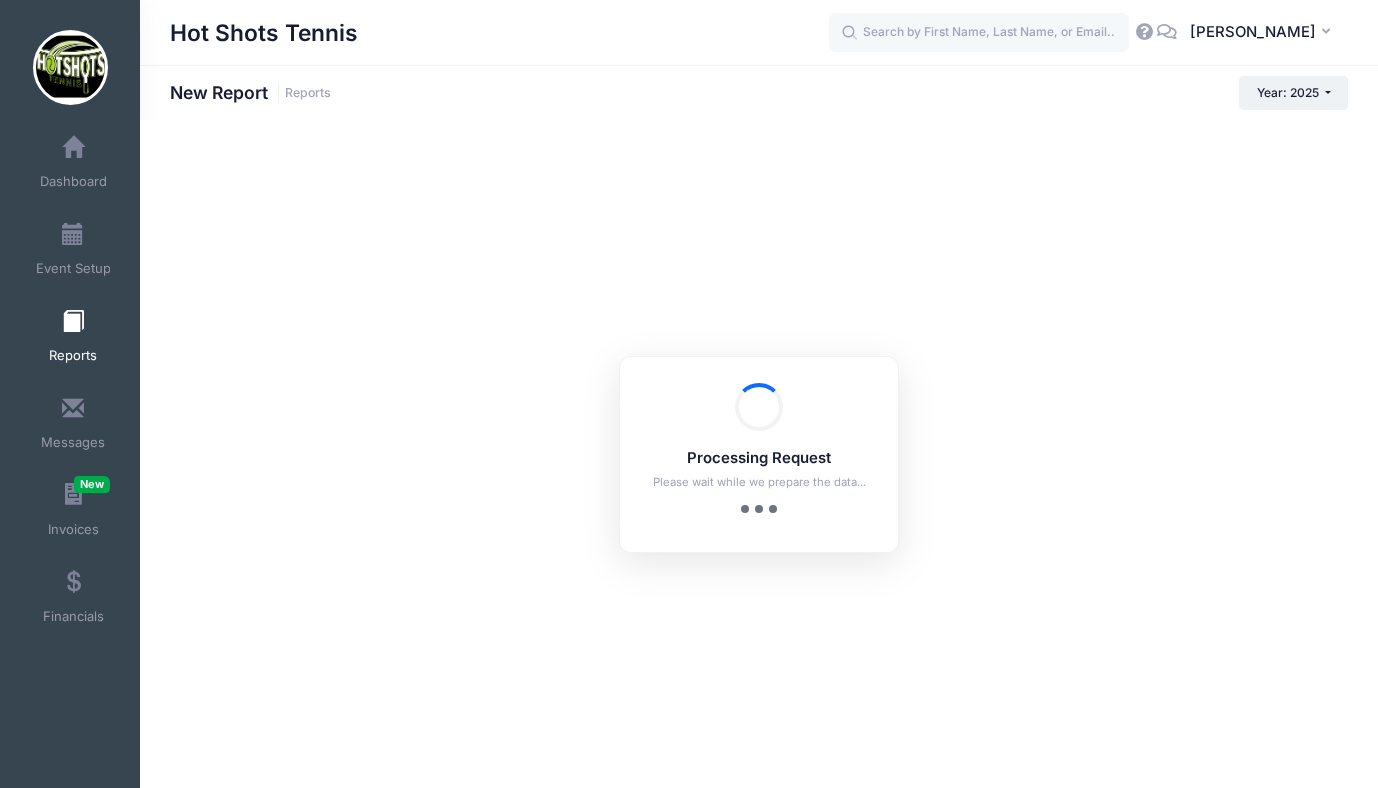 checkbox on "true" 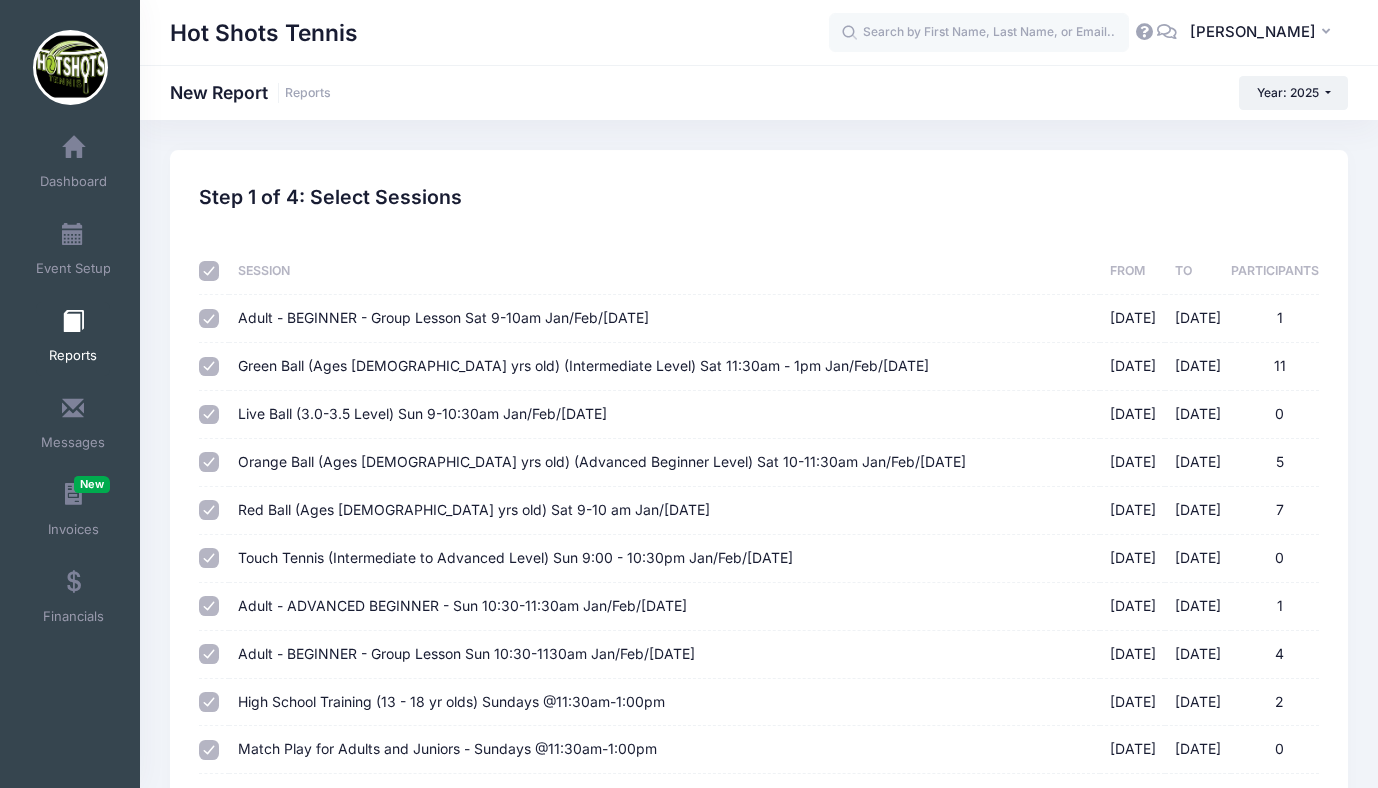 click at bounding box center [209, 271] 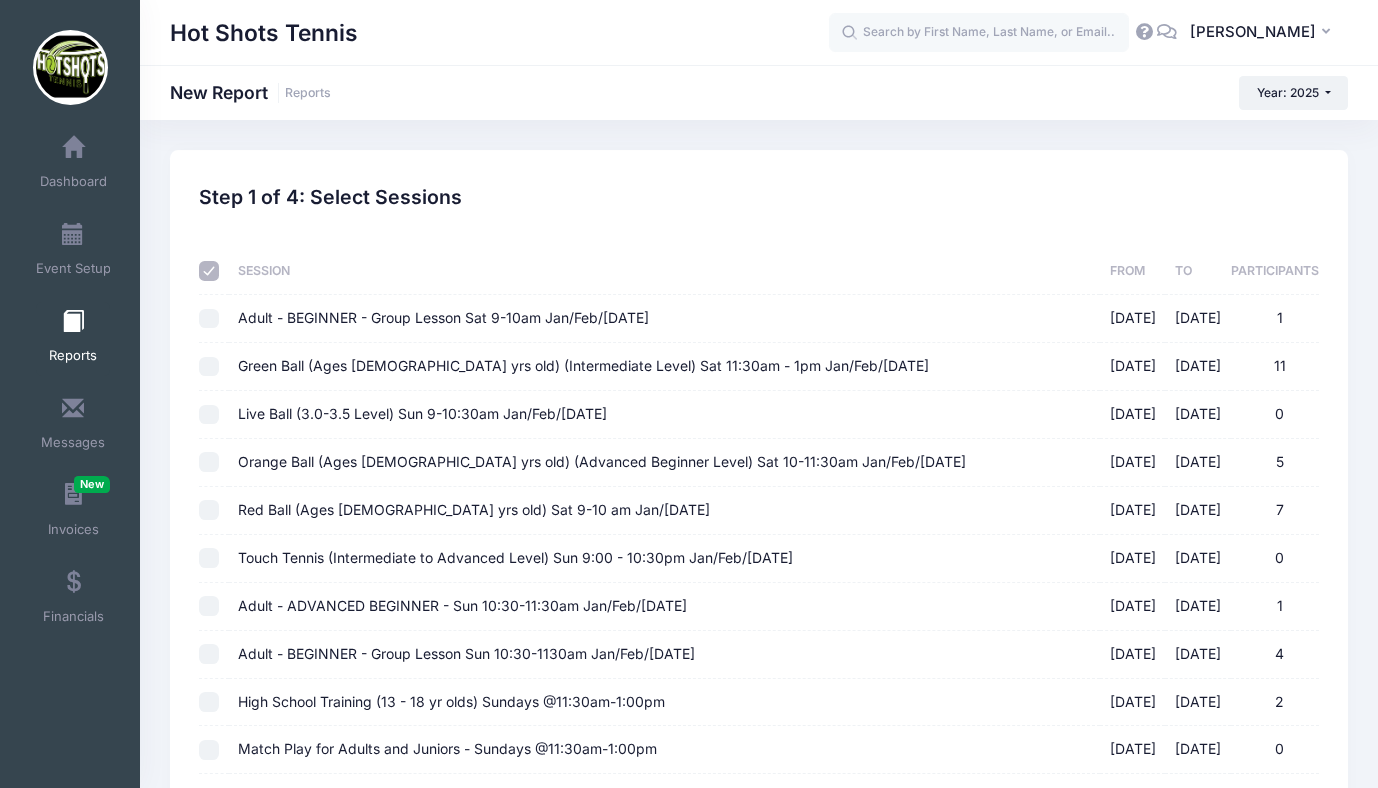 checkbox on "false" 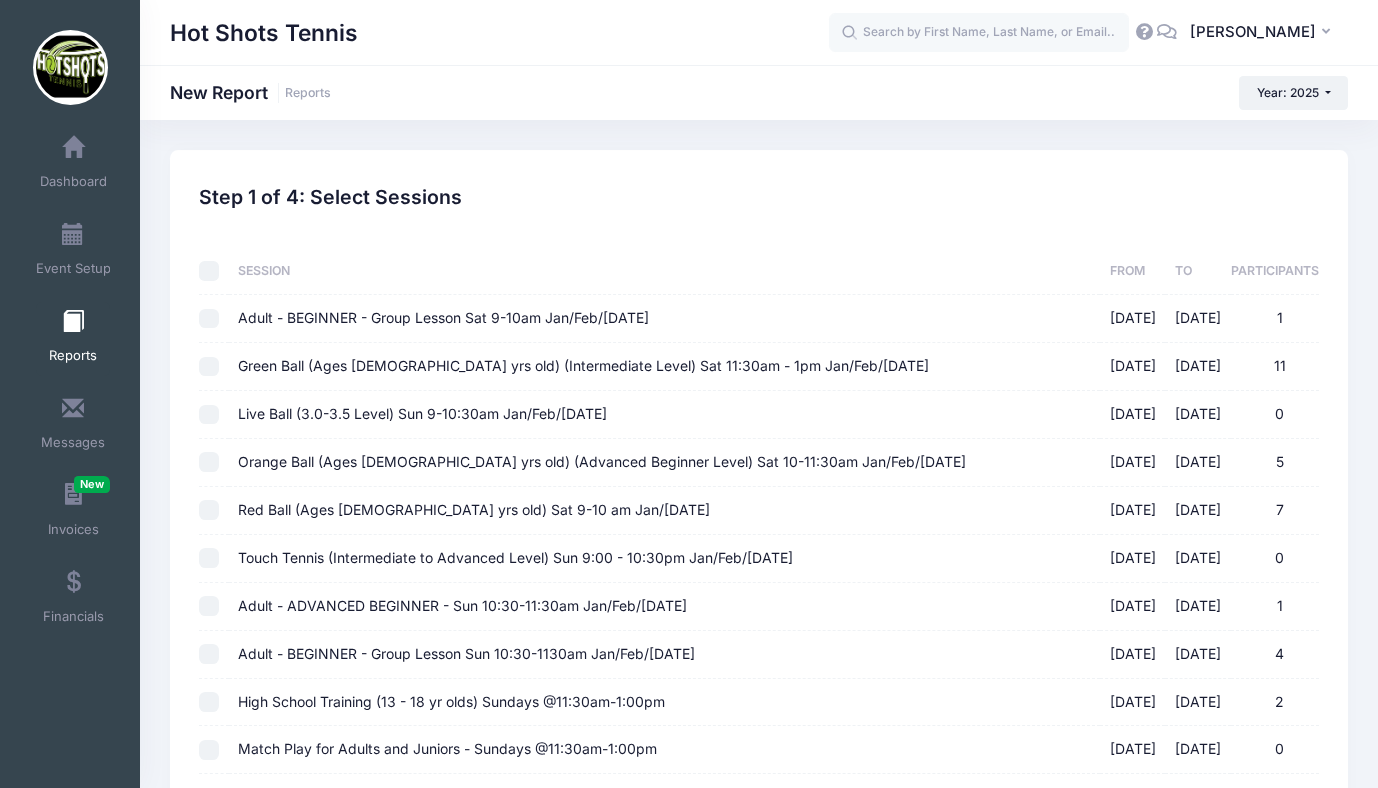 checkbox on "false" 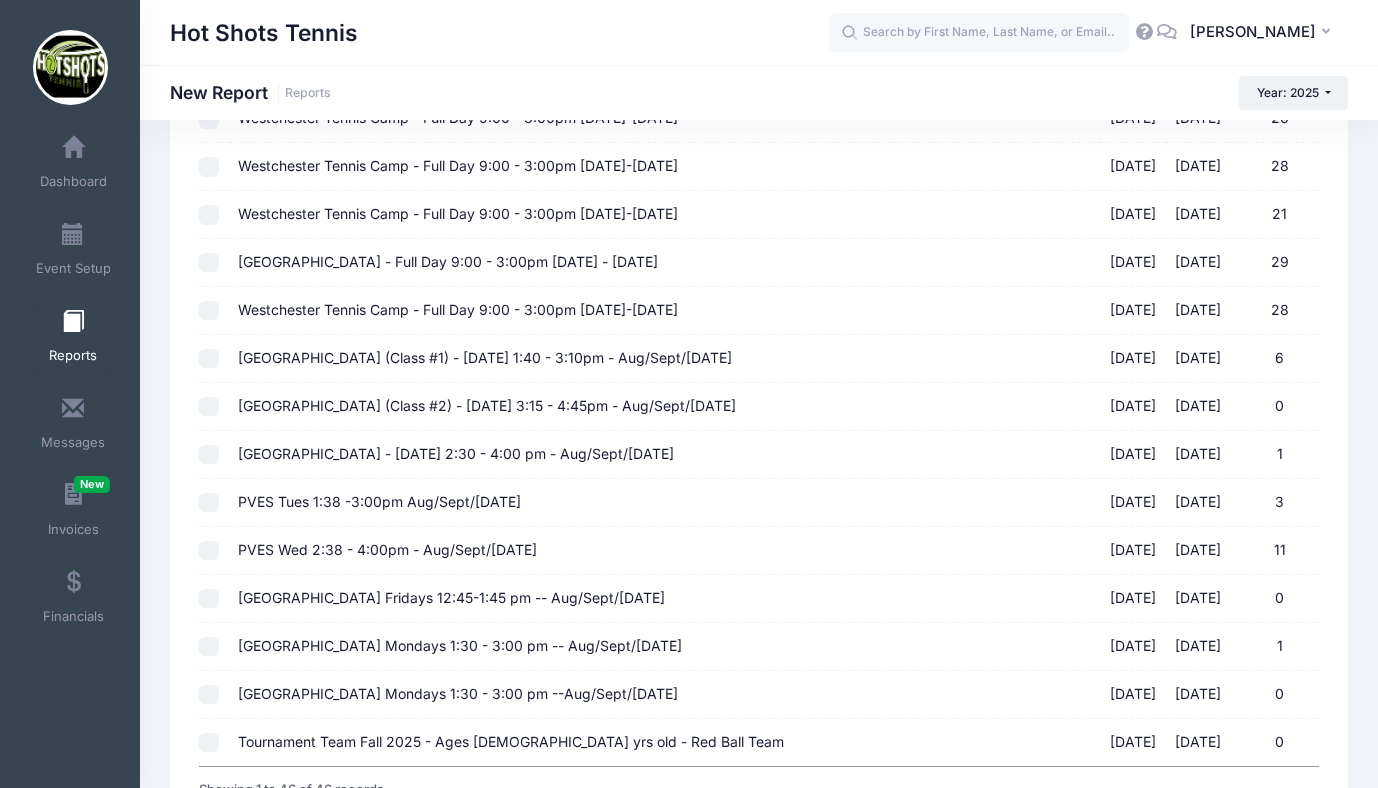 scroll, scrollTop: 1735, scrollLeft: 0, axis: vertical 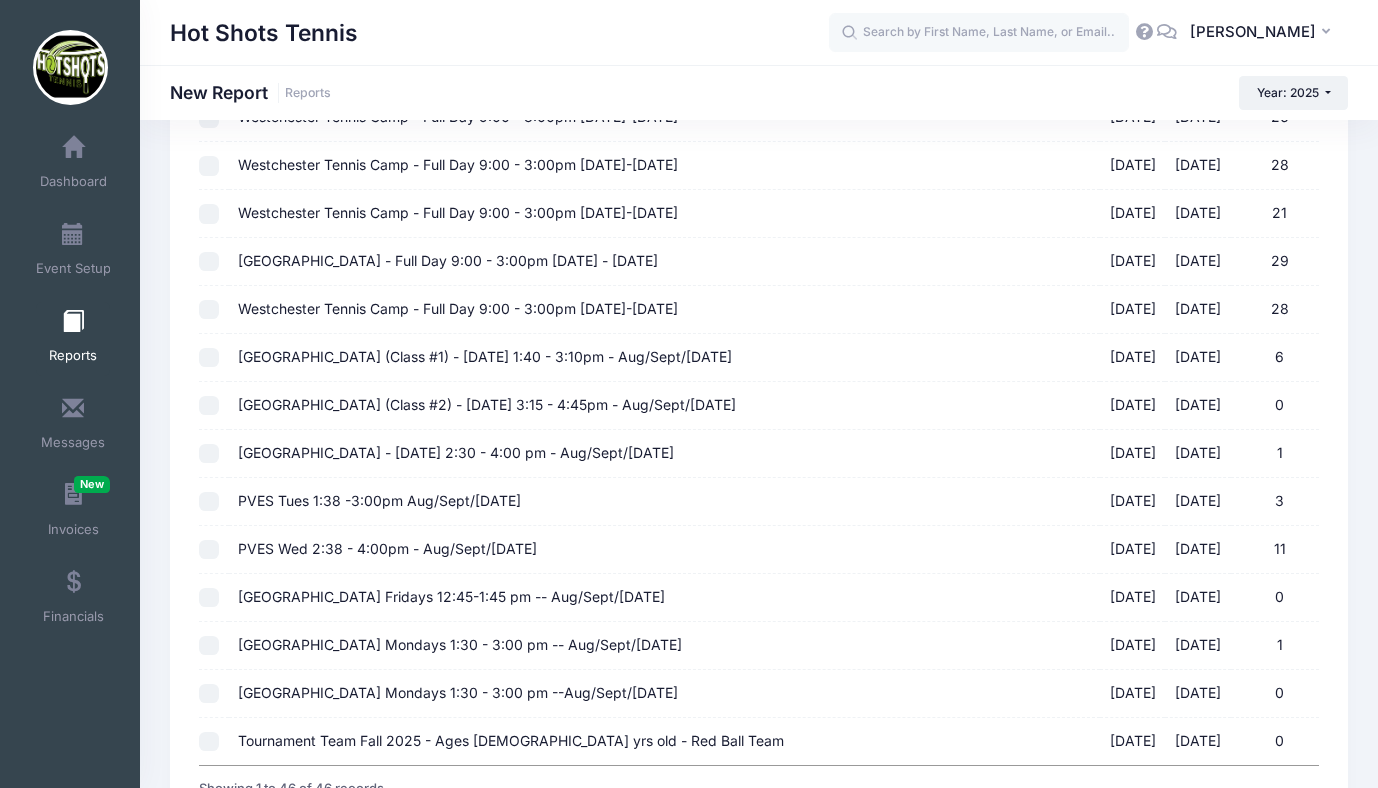 click on "Westchester Tennis Camp - Full Day 9:00 - 3:00pm  July 14-18, 2025" at bounding box center (458, 164) 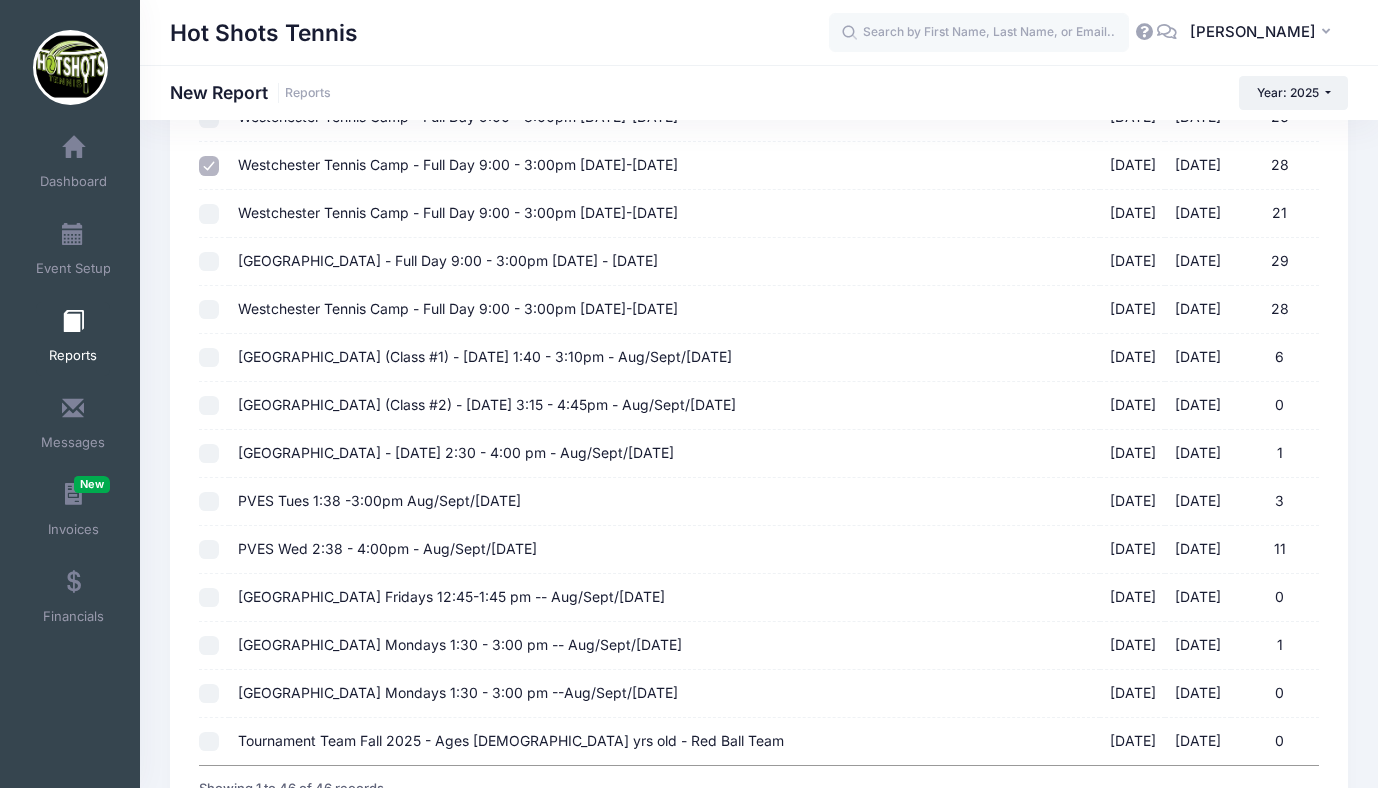 scroll, scrollTop: 1914, scrollLeft: 0, axis: vertical 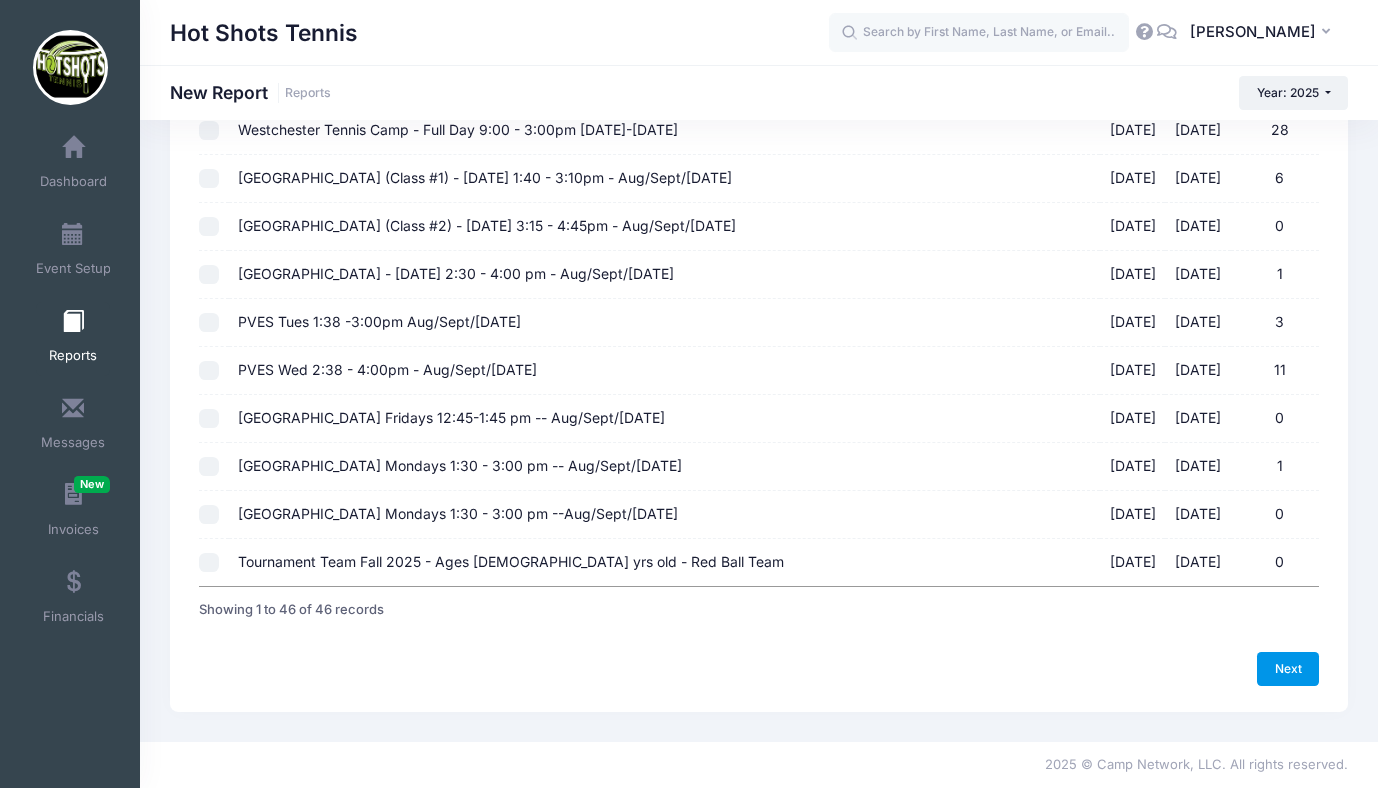 click on "Next" at bounding box center (1288, 669) 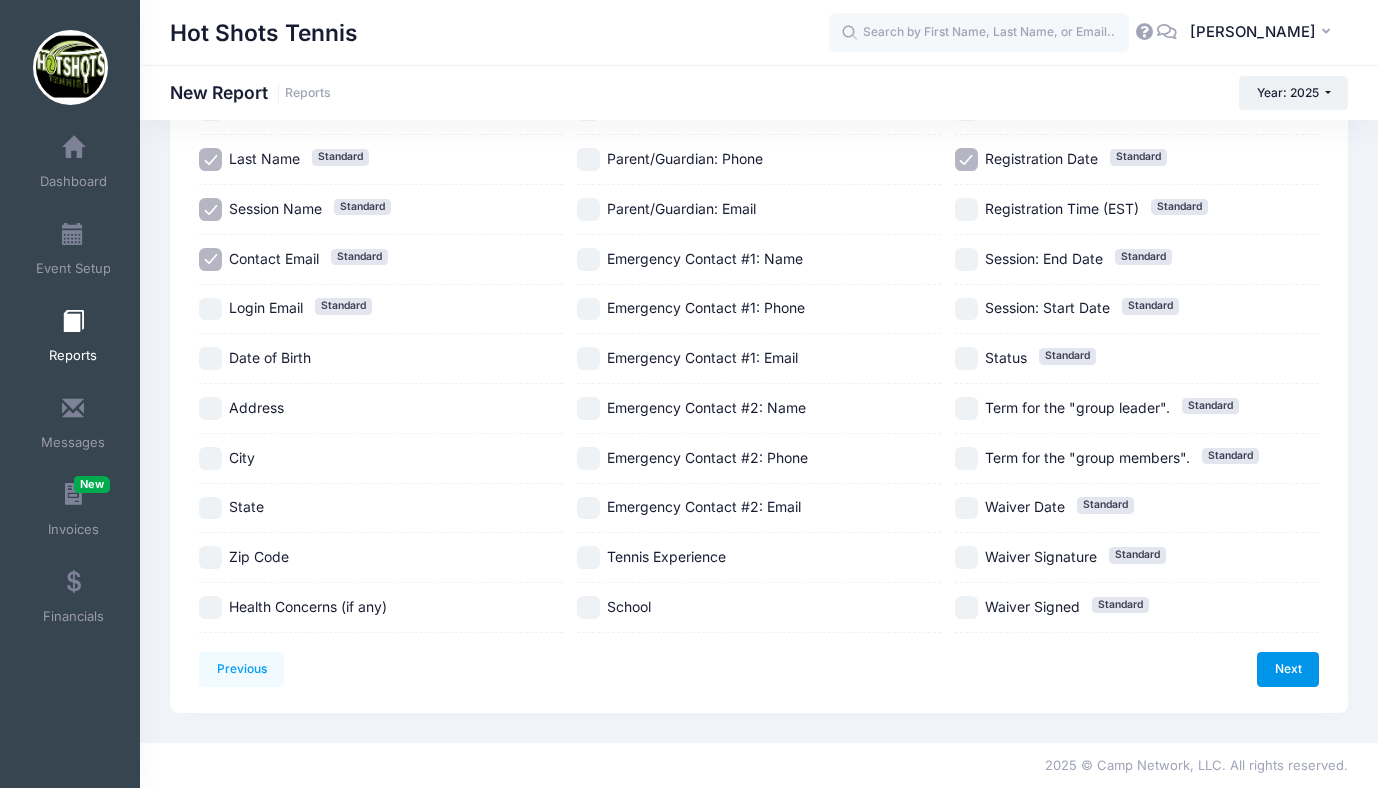 scroll, scrollTop: 0, scrollLeft: 0, axis: both 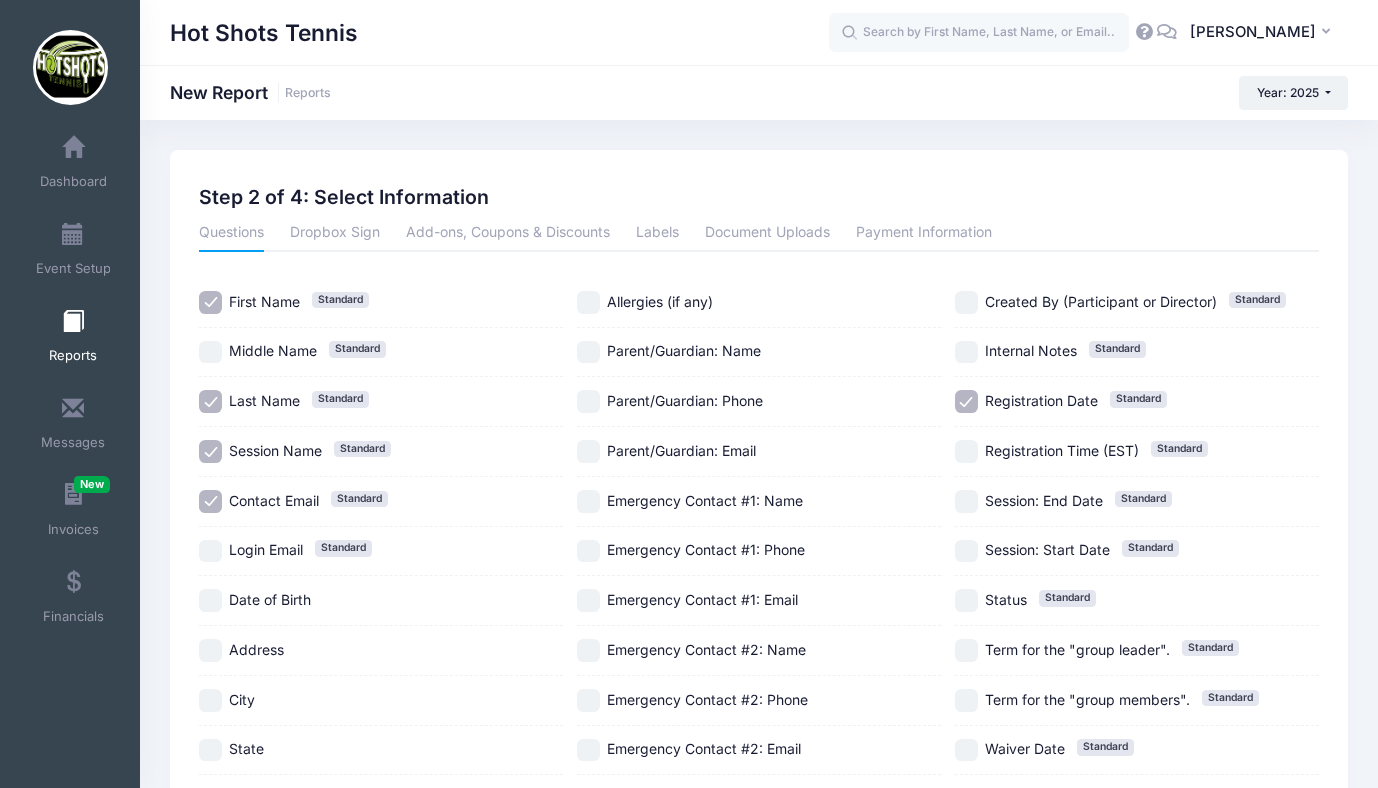click on "Session Name Standard" at bounding box center (210, 451) 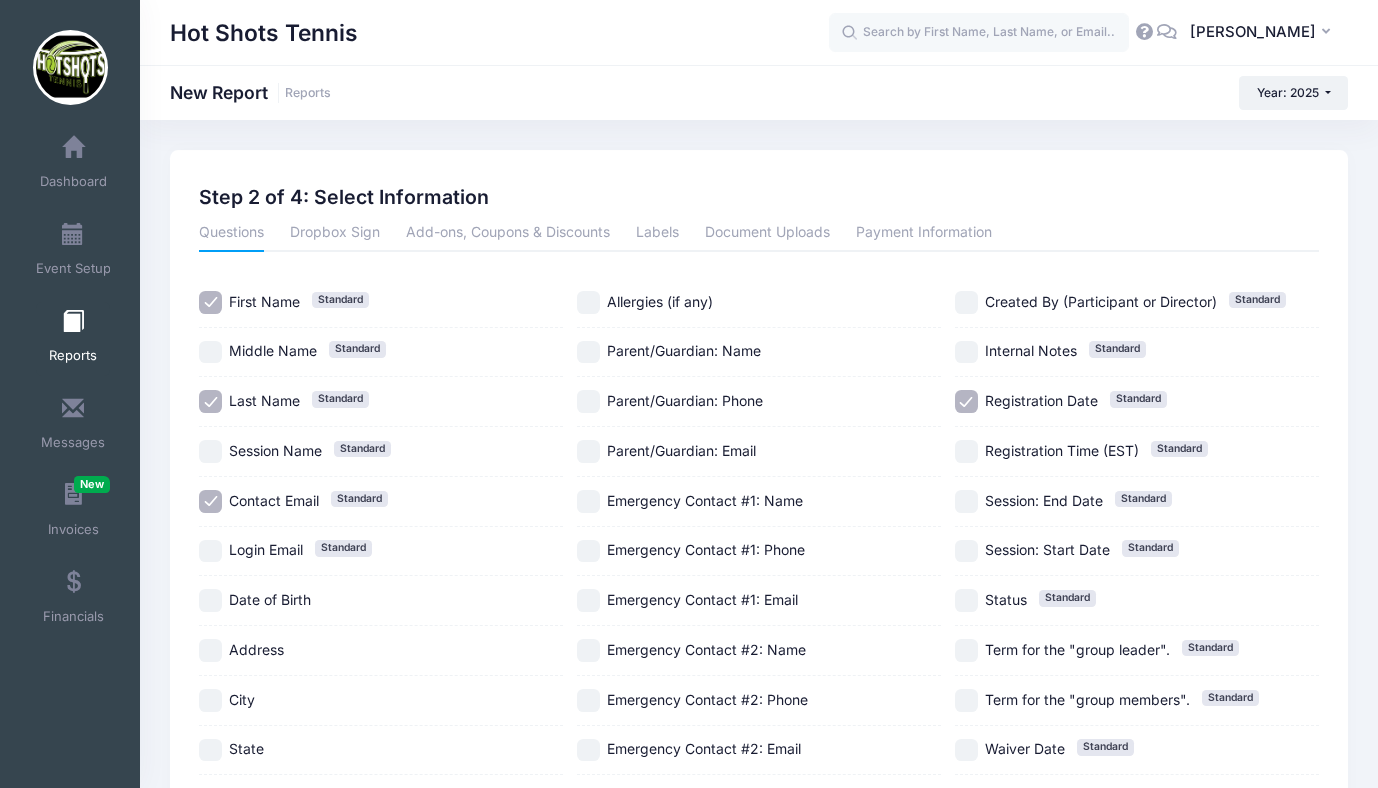 click on "Allergies (if any)" at bounding box center [588, 302] 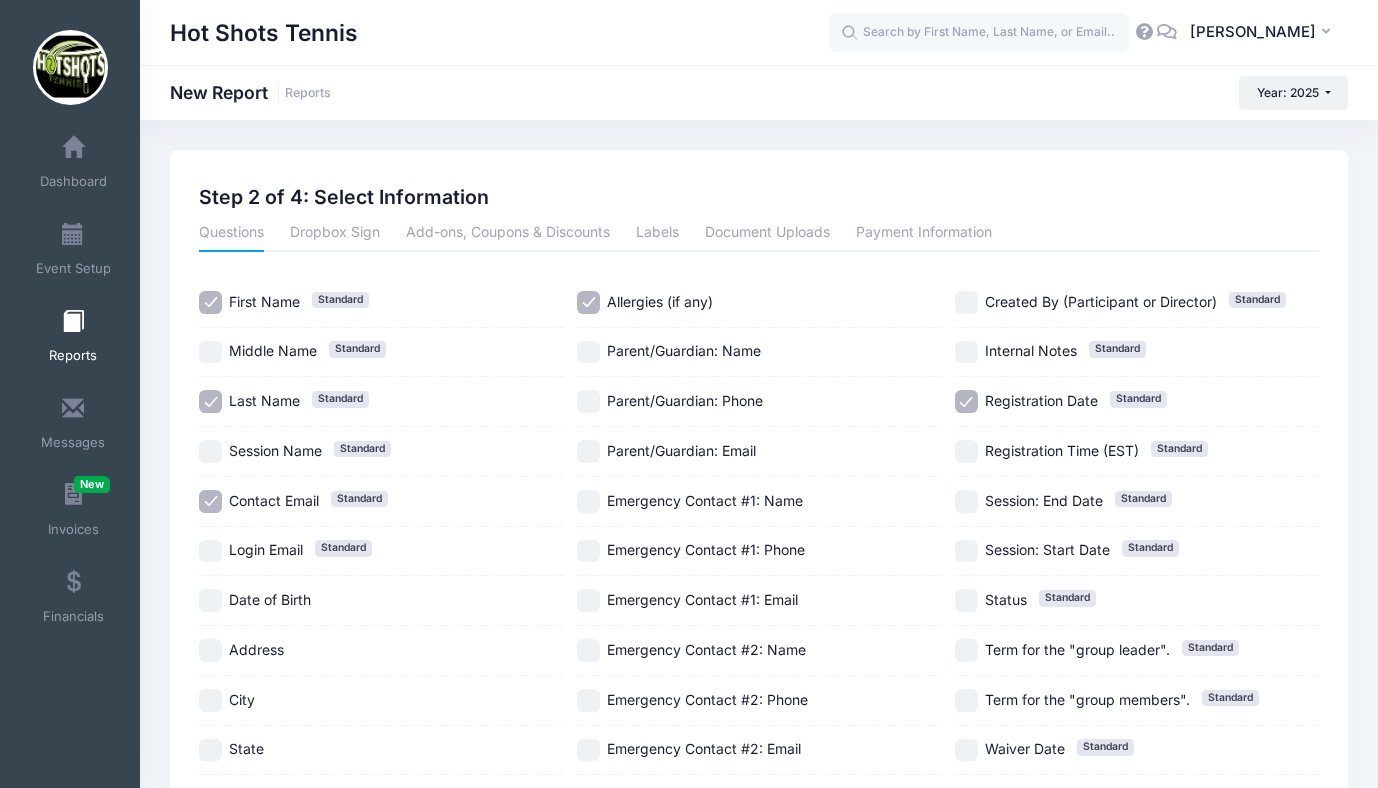 click on "Parent/Guardian: Phone" at bounding box center (685, 400) 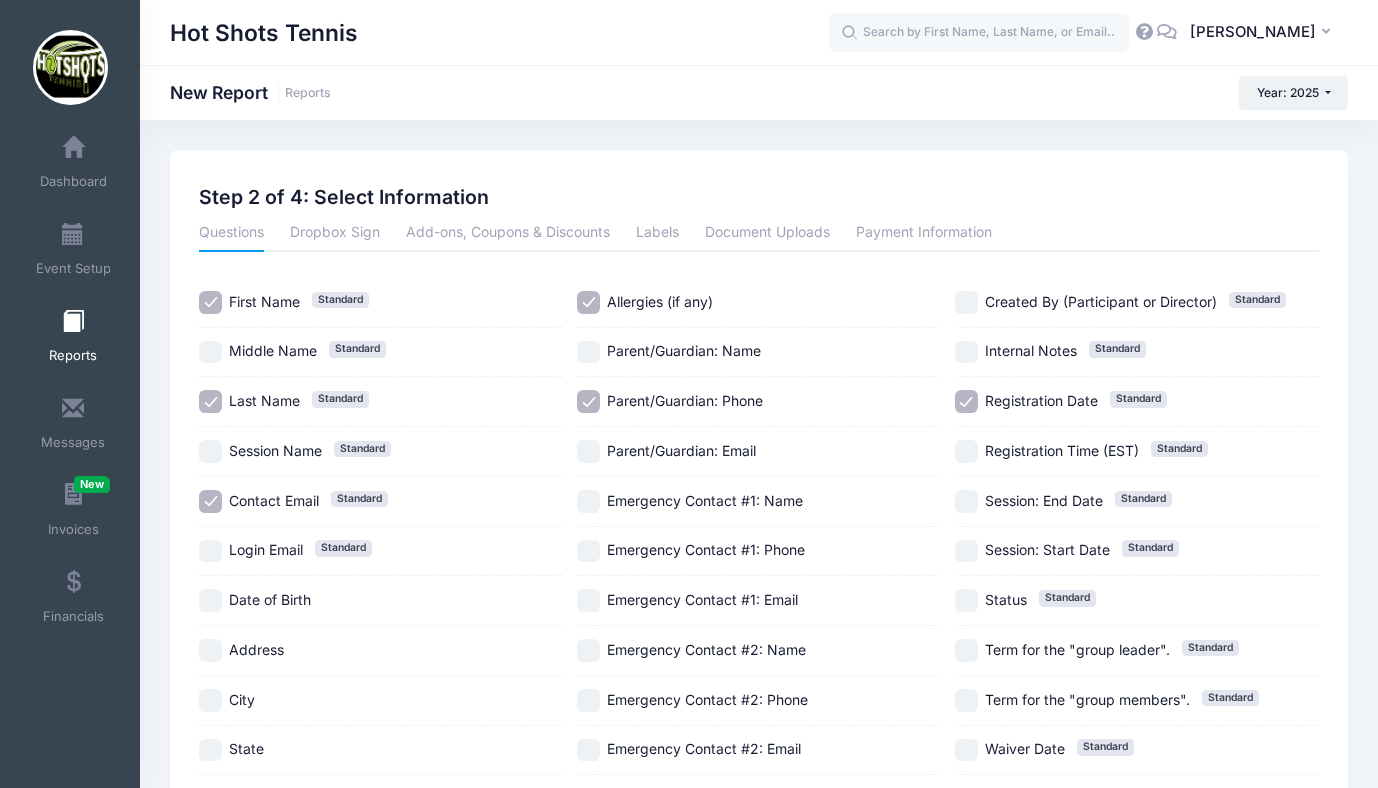 click on "Registration Date Standard" at bounding box center (966, 401) 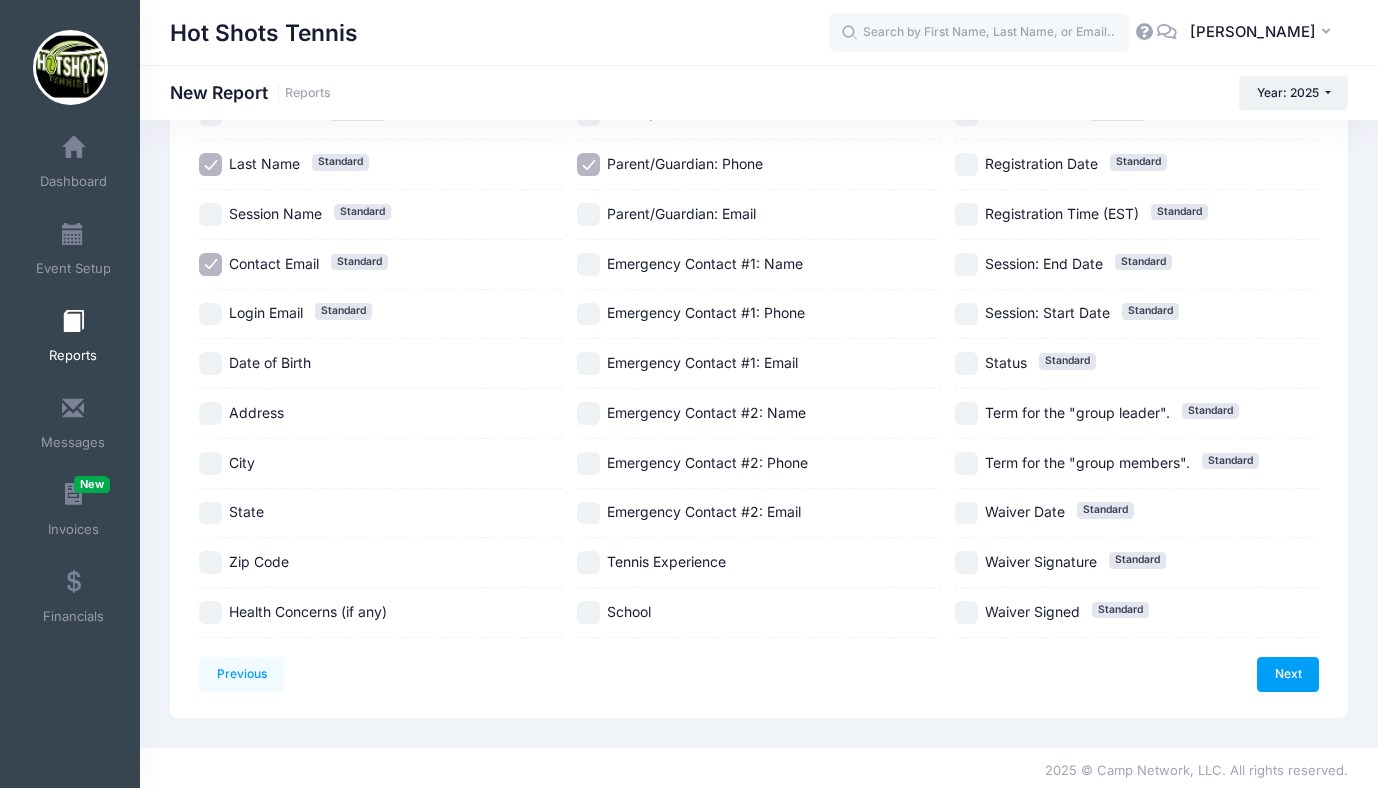 scroll, scrollTop: 238, scrollLeft: 0, axis: vertical 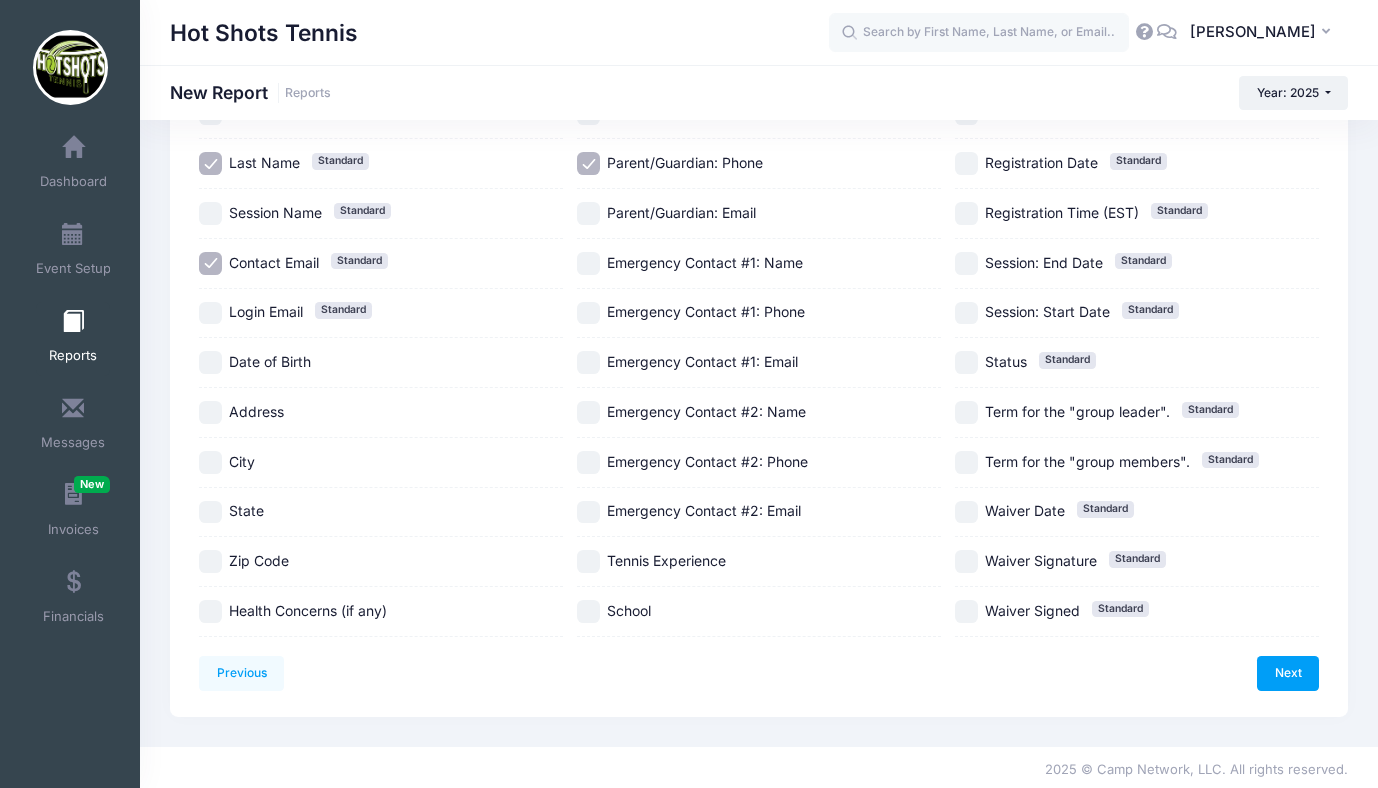 click on "Health Concerns (if any)" at bounding box center [210, 611] 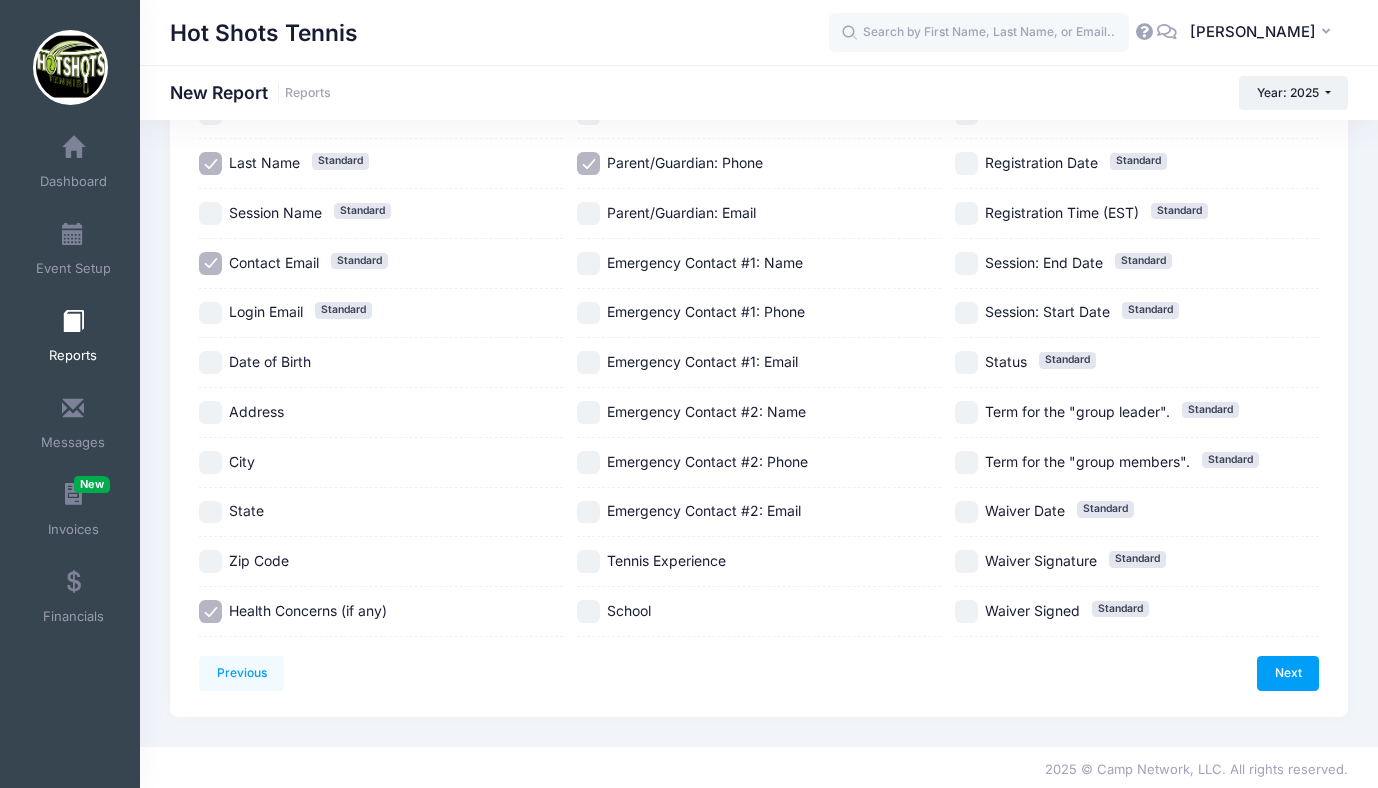 click on "Tennis Experience" at bounding box center [588, 561] 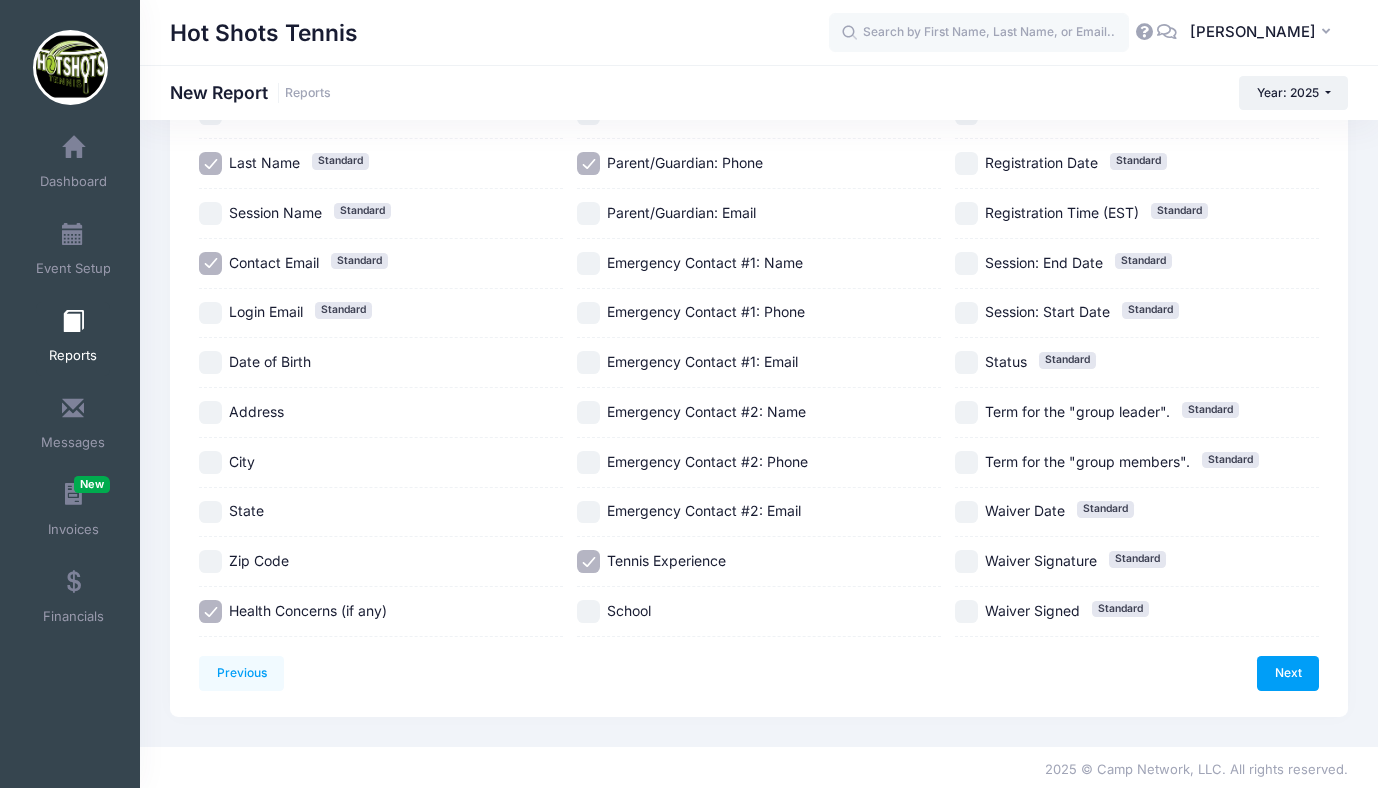 click on "Date of Birth" at bounding box center [210, 362] 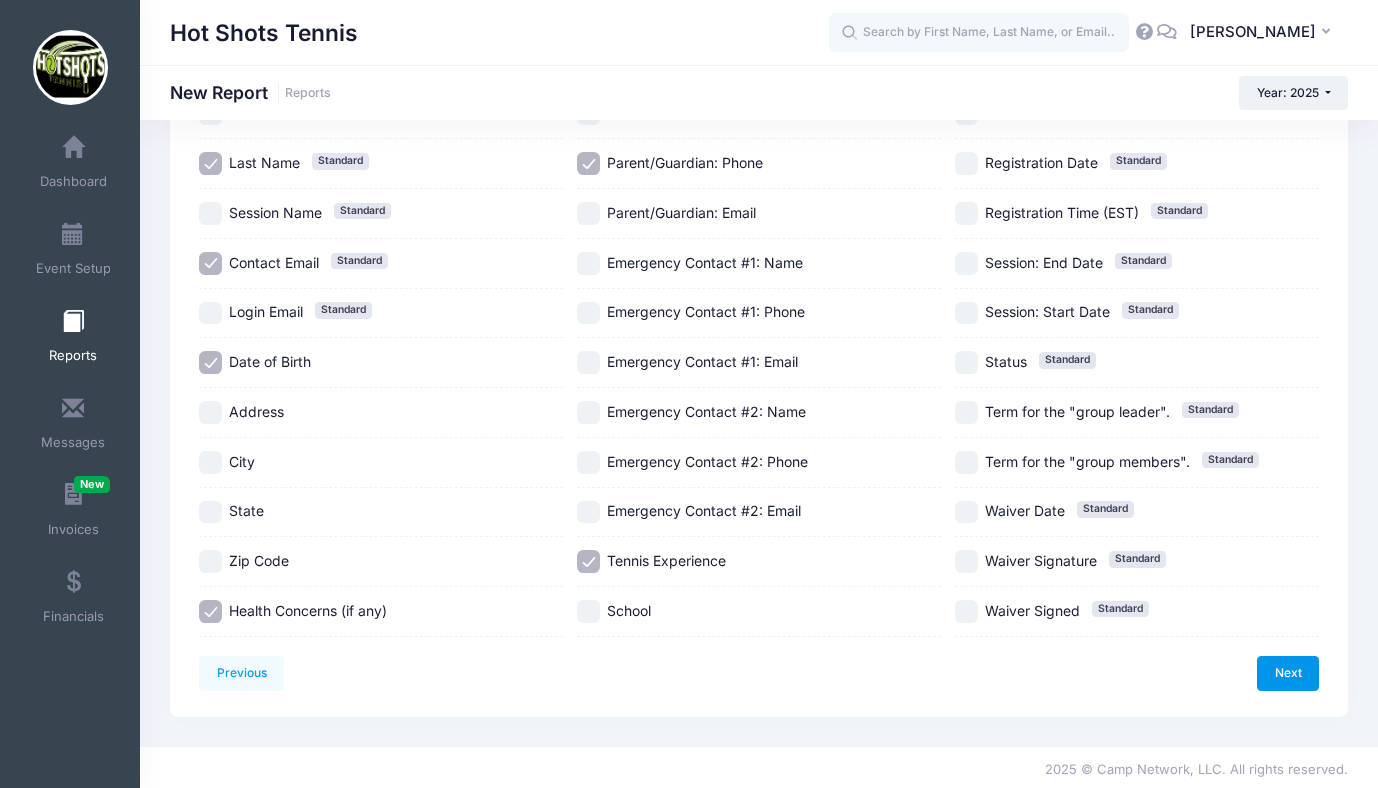 click on "Next" at bounding box center [1288, 673] 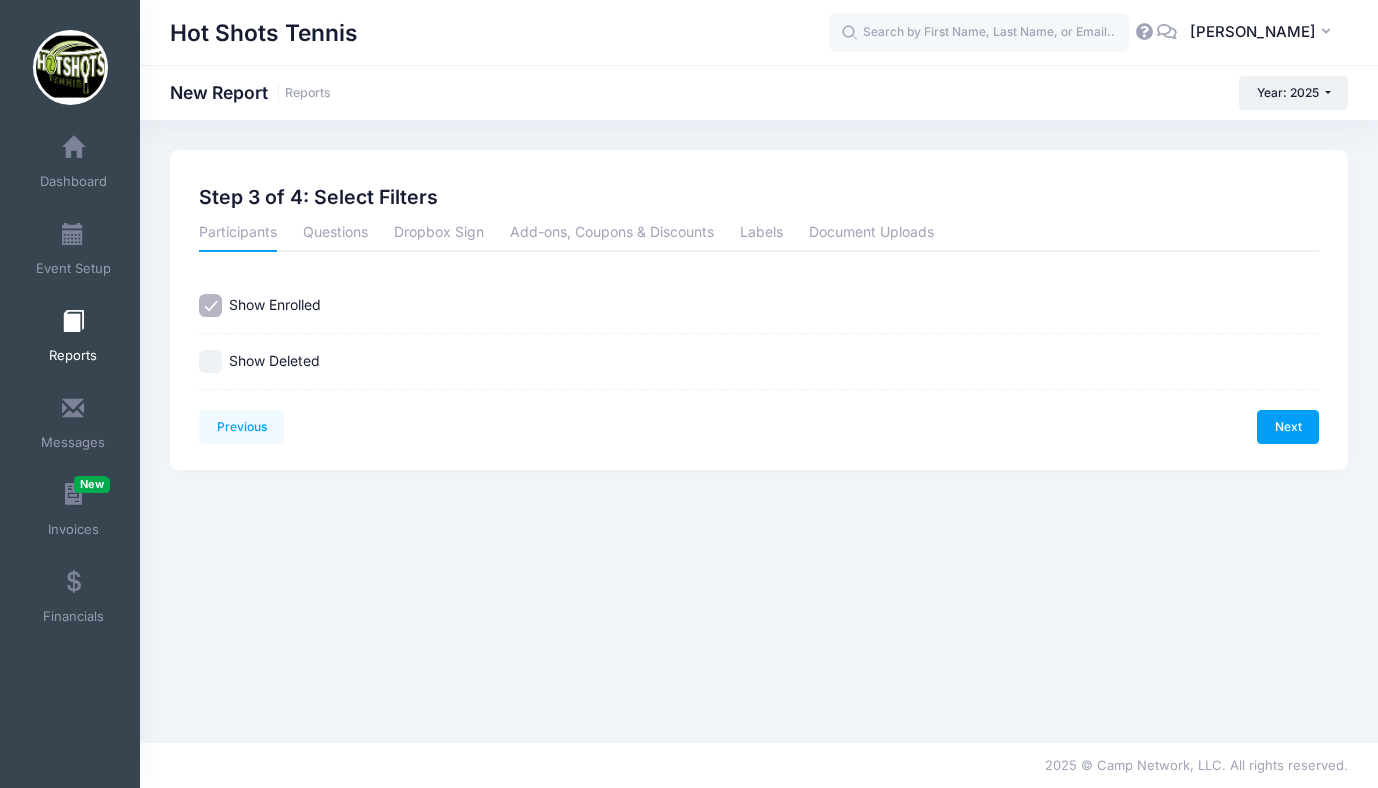 scroll, scrollTop: 0, scrollLeft: 0, axis: both 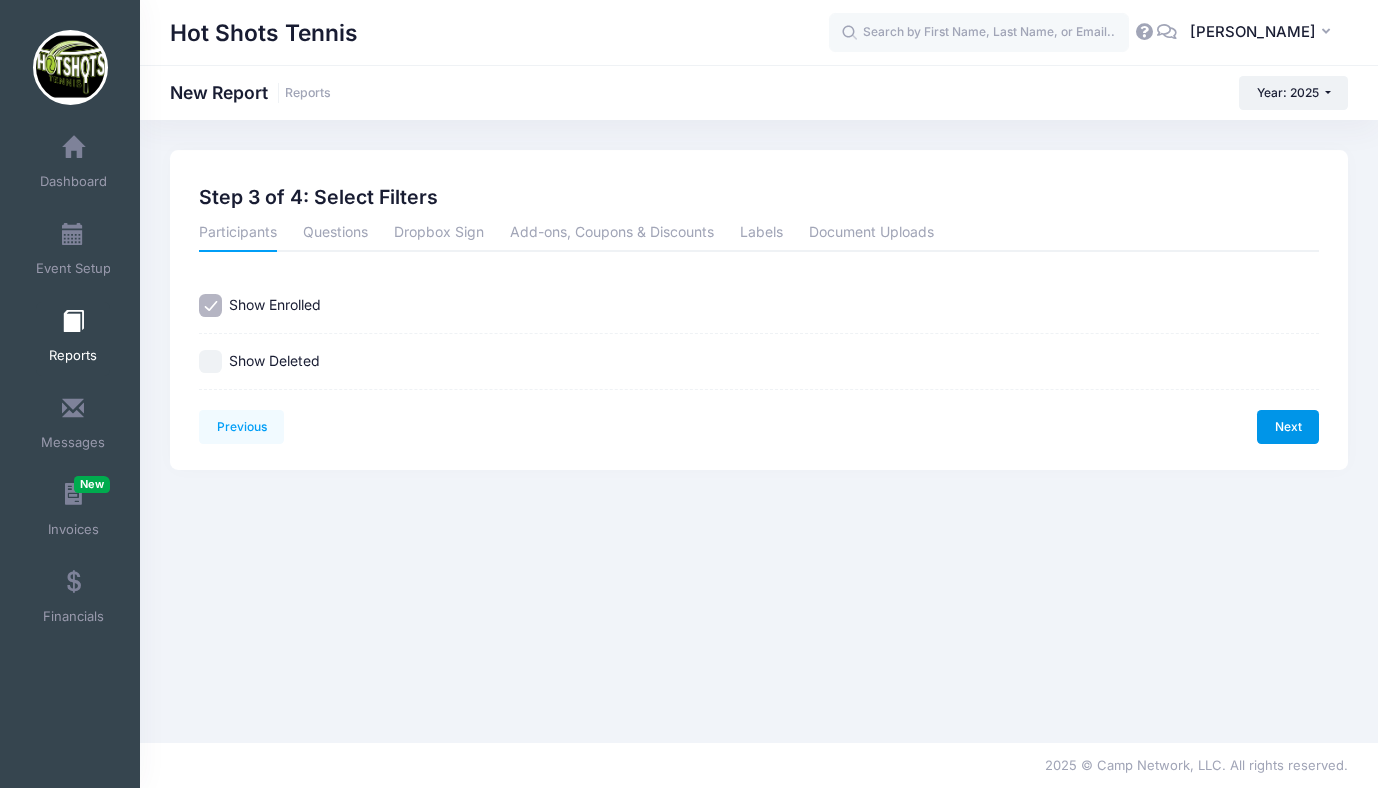 click on "Next" at bounding box center [1288, 427] 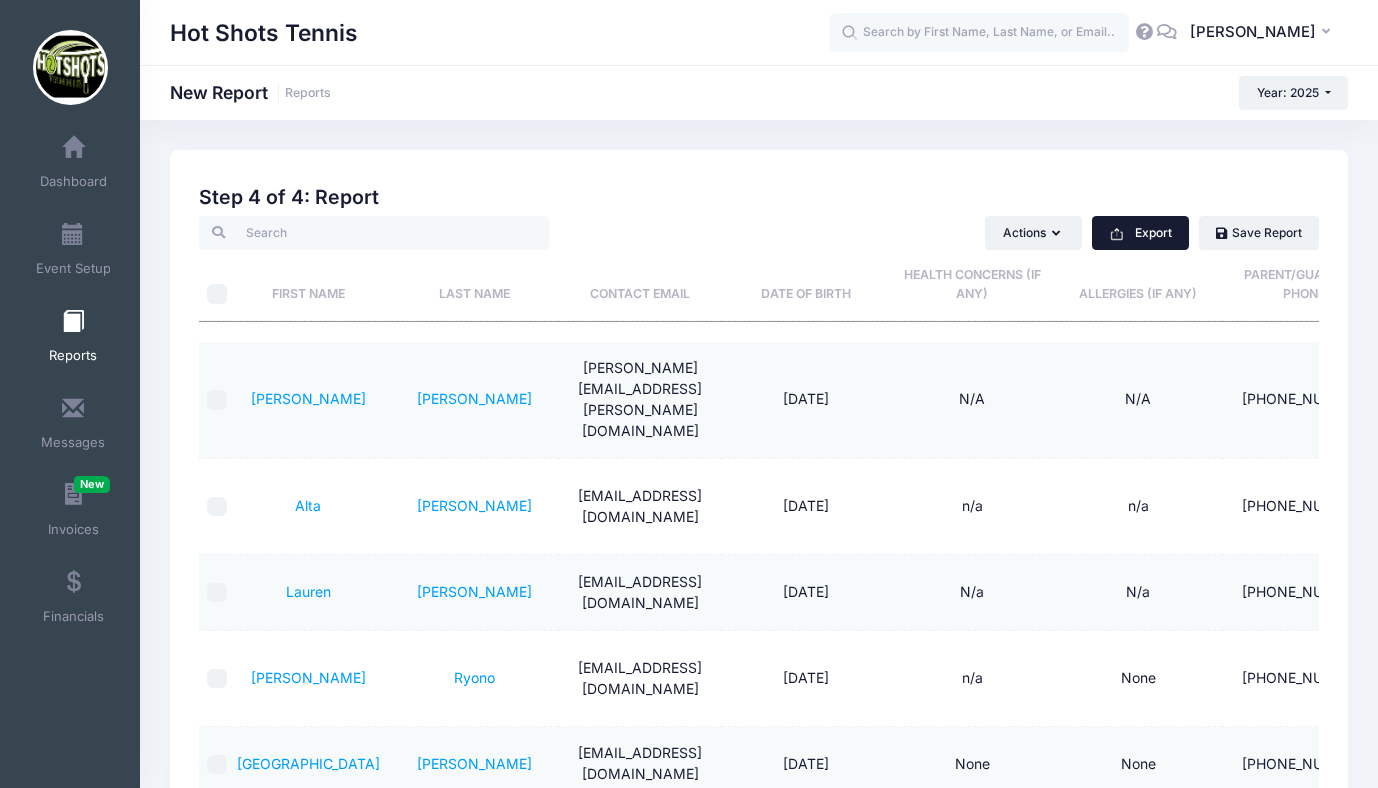 click on "Export" at bounding box center [1140, 233] 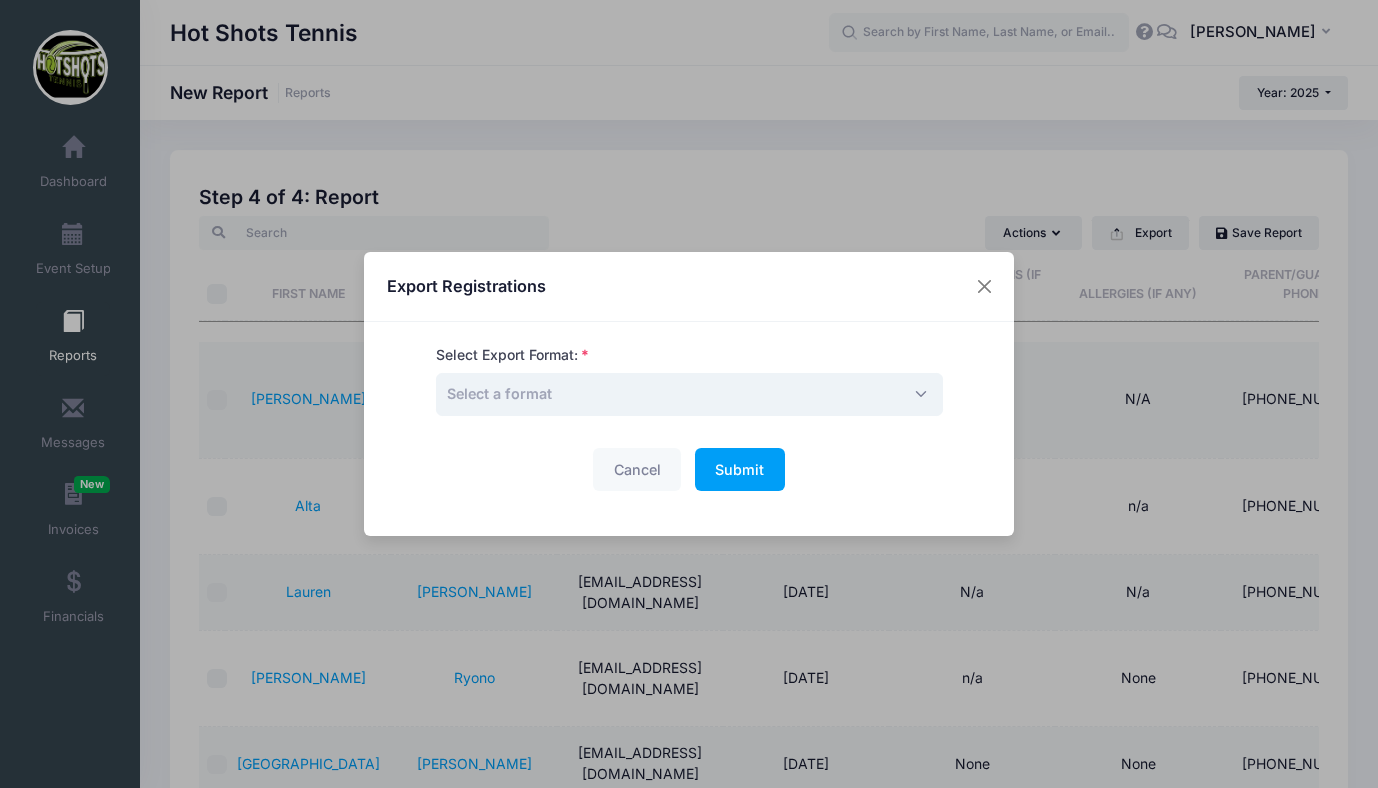 click on "Select a format" at bounding box center [689, 394] 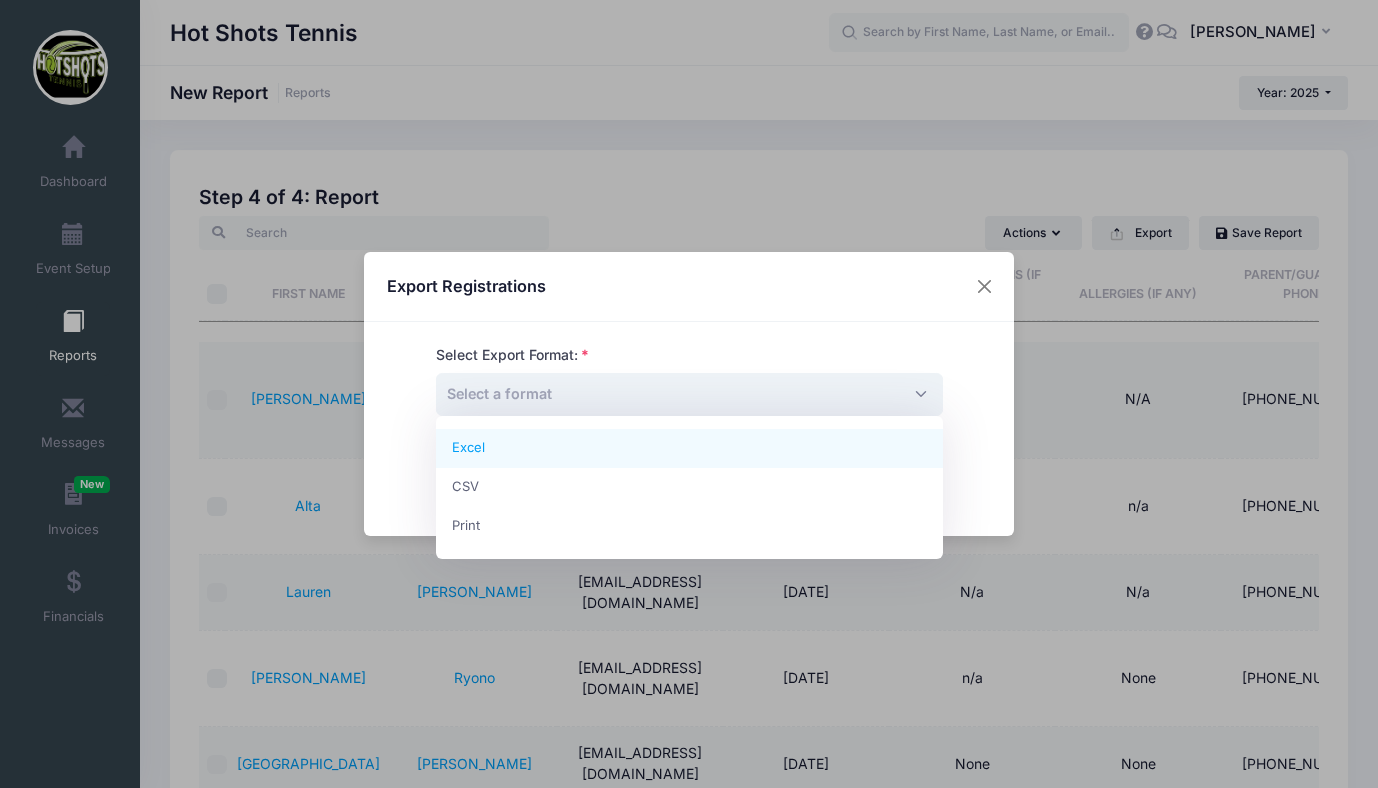 select on "excel" 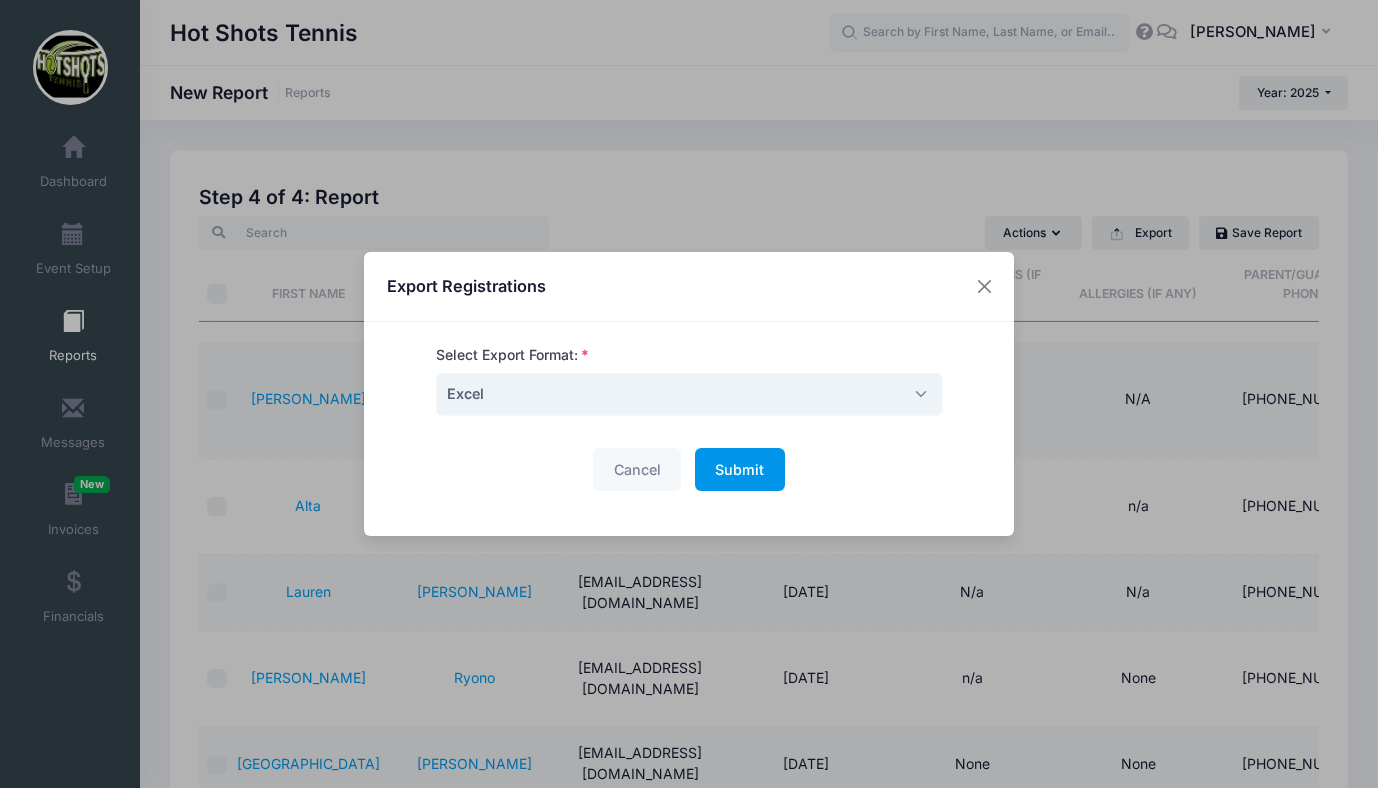 click on "Submit" at bounding box center (739, 469) 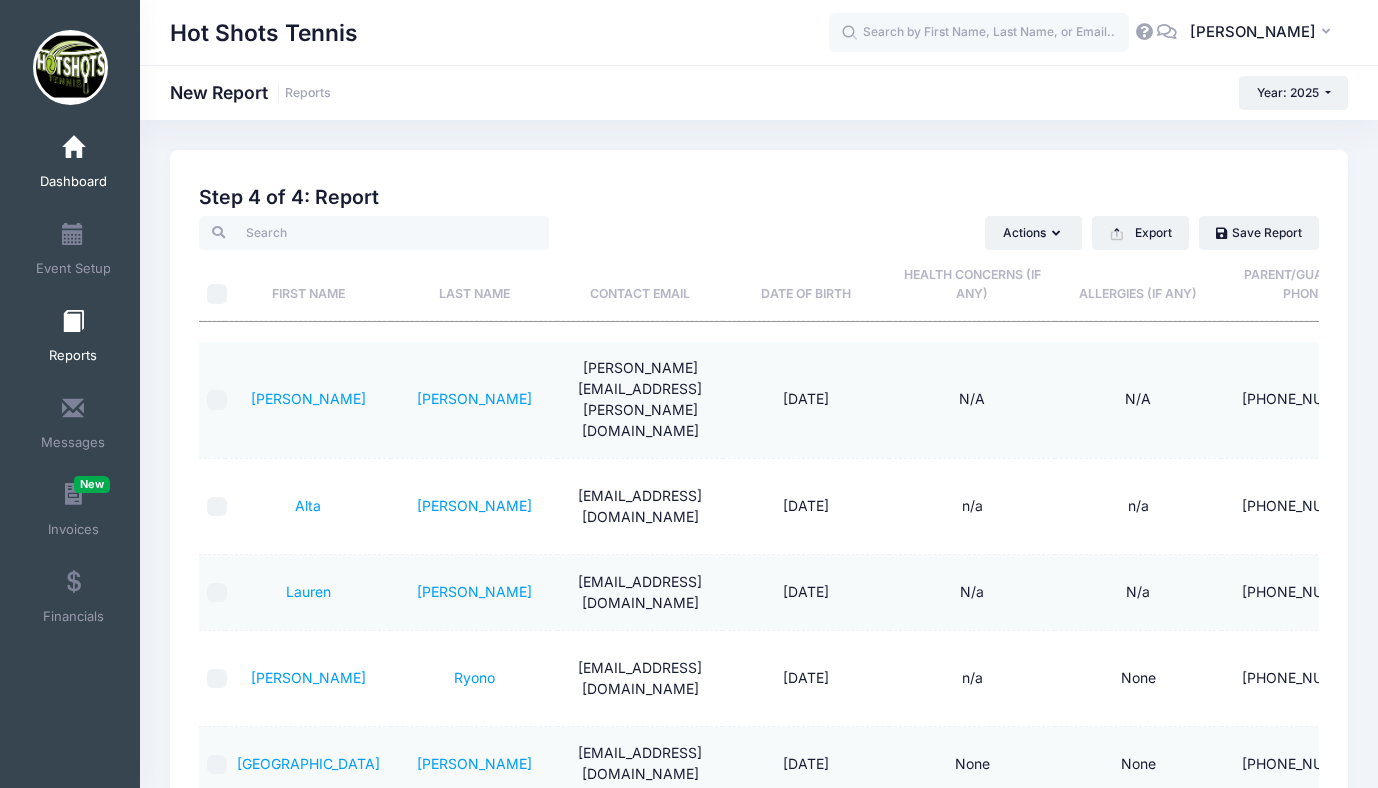 click at bounding box center [73, 148] 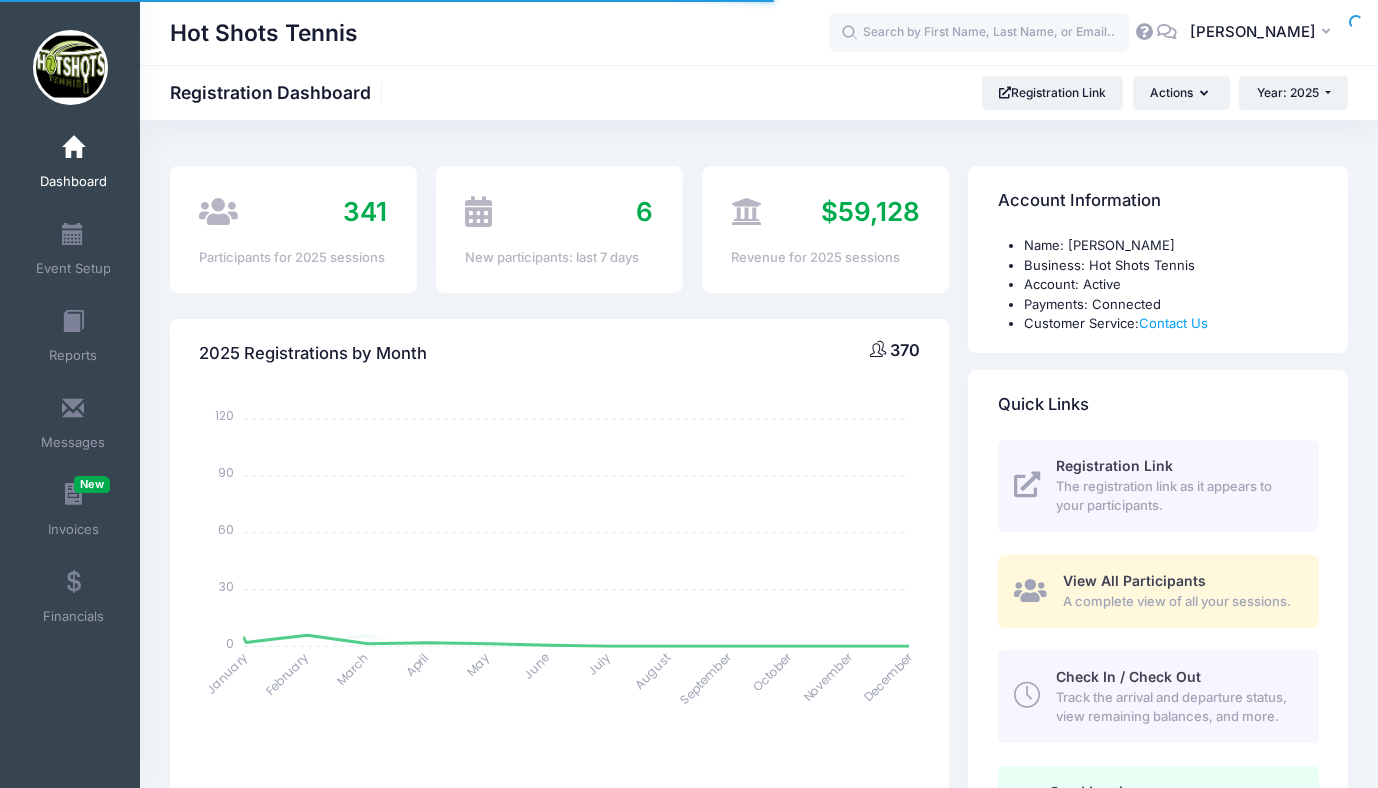 scroll, scrollTop: 0, scrollLeft: 0, axis: both 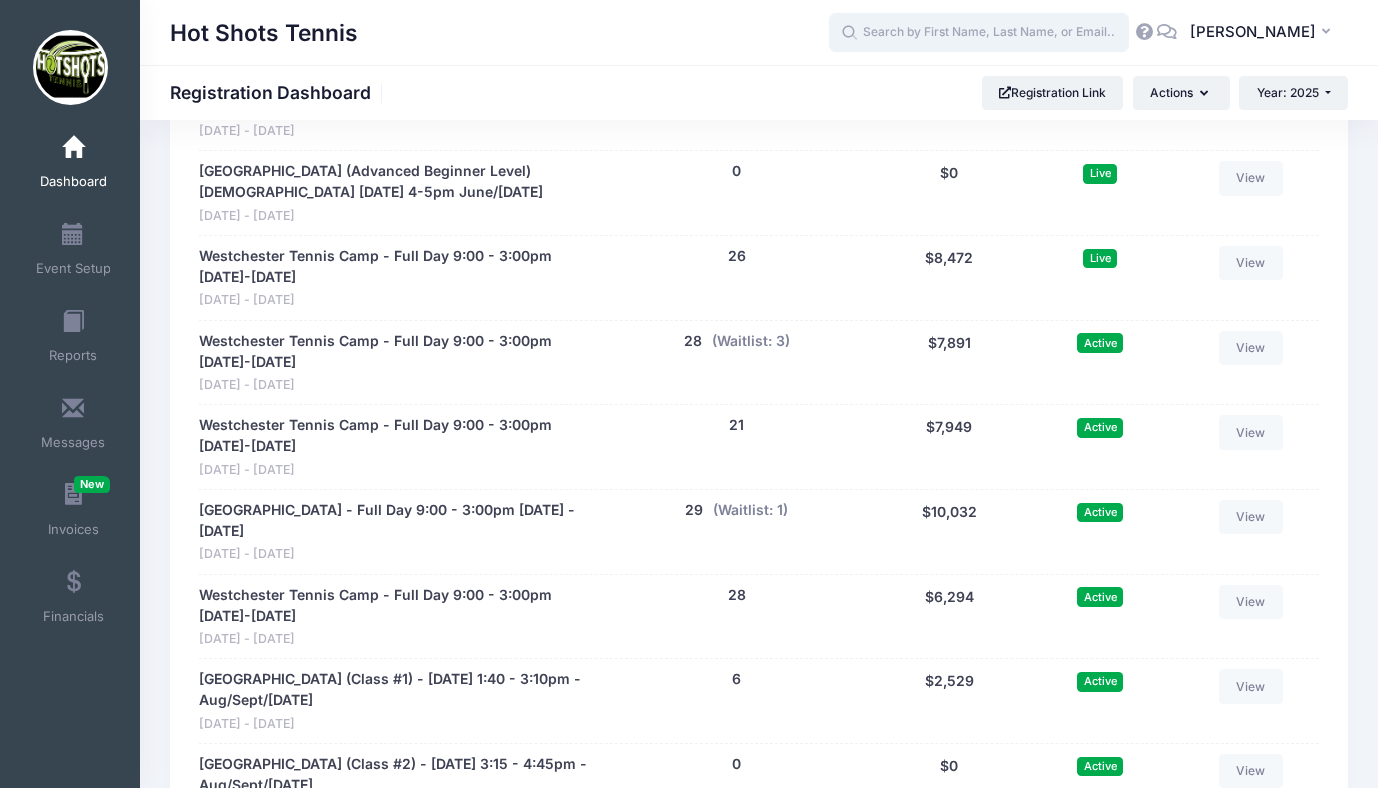 click at bounding box center (979, 33) 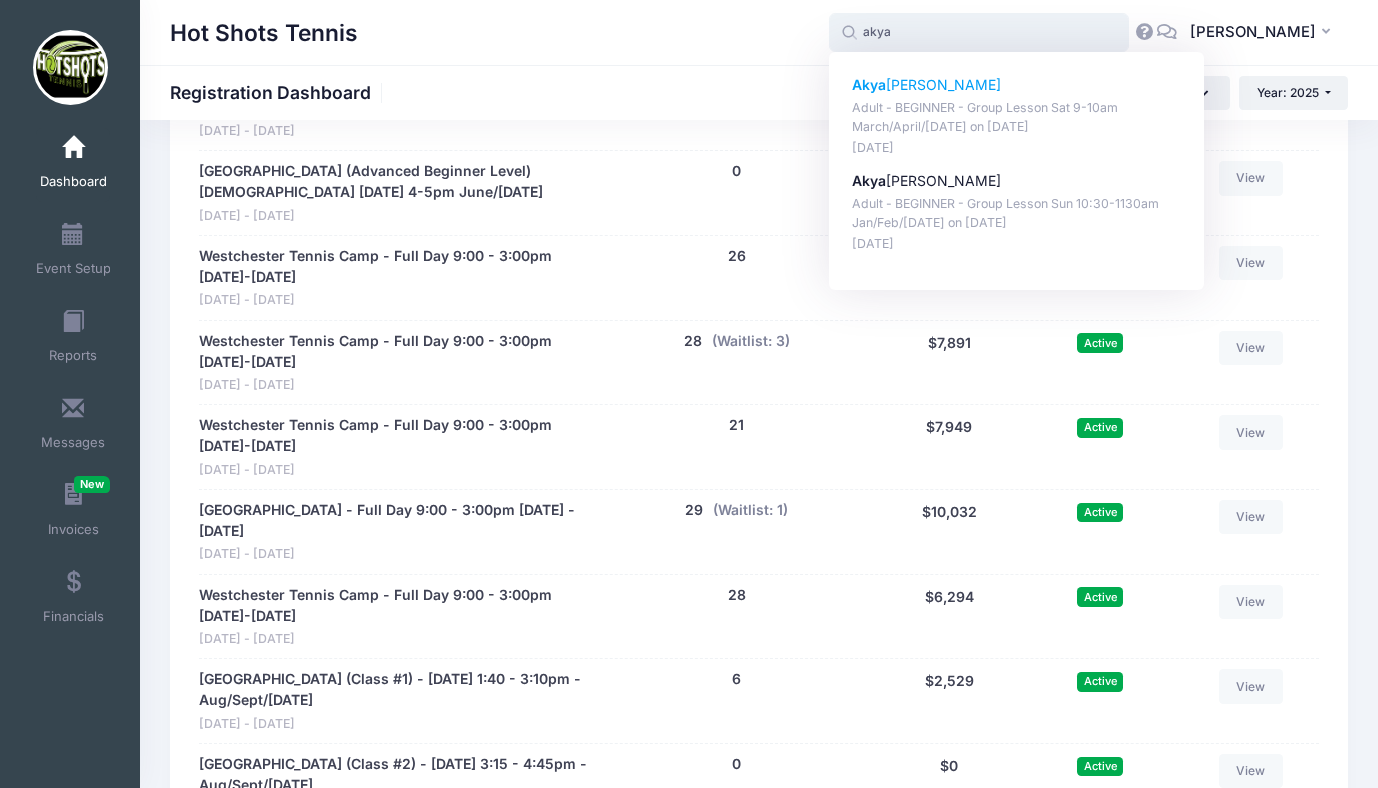 click on "Akya  Puranik" at bounding box center (1017, 85) 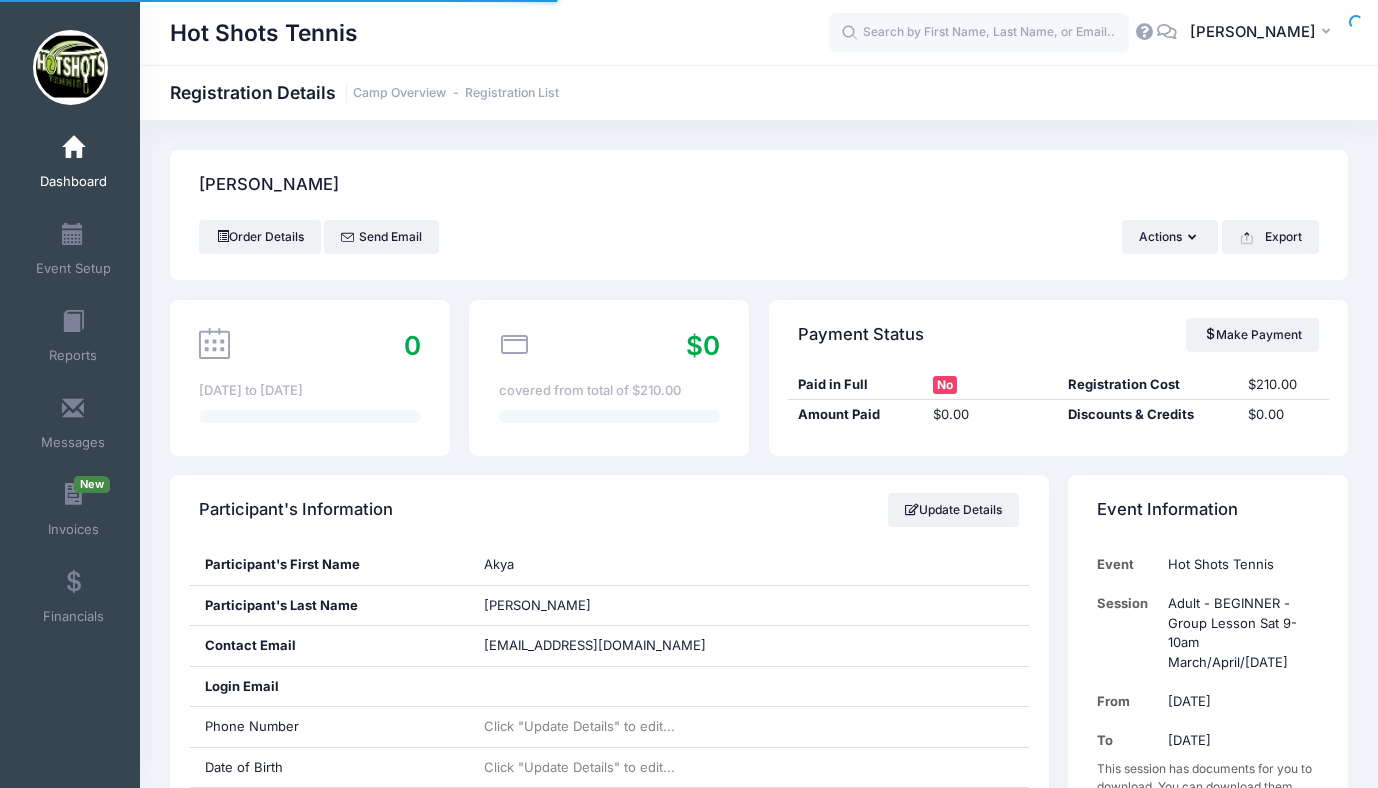 scroll, scrollTop: 0, scrollLeft: 0, axis: both 